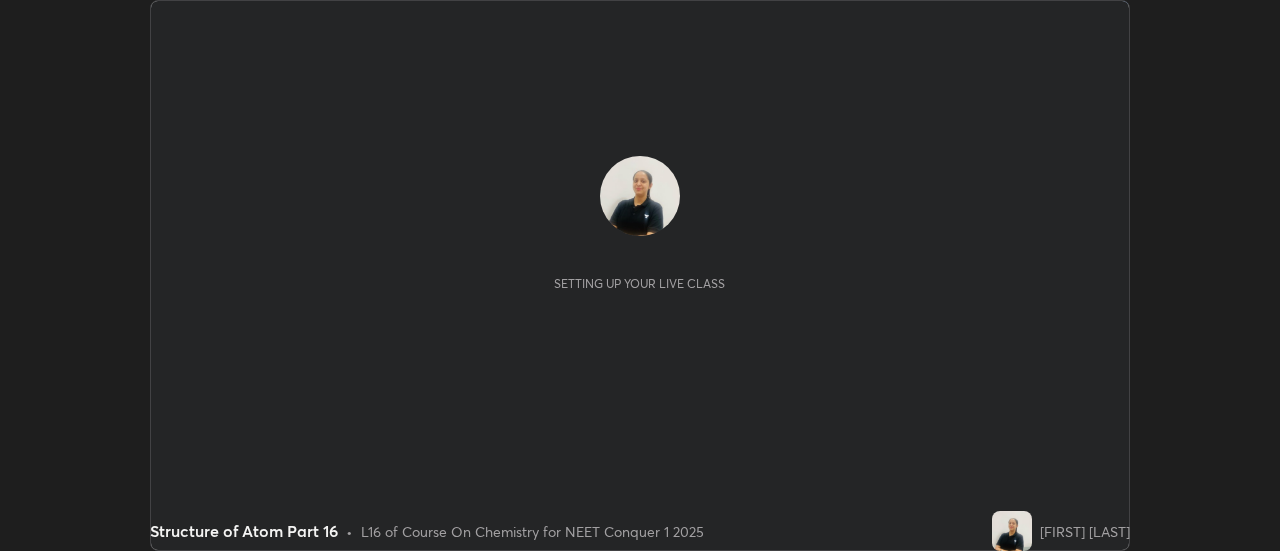 scroll, scrollTop: 0, scrollLeft: 0, axis: both 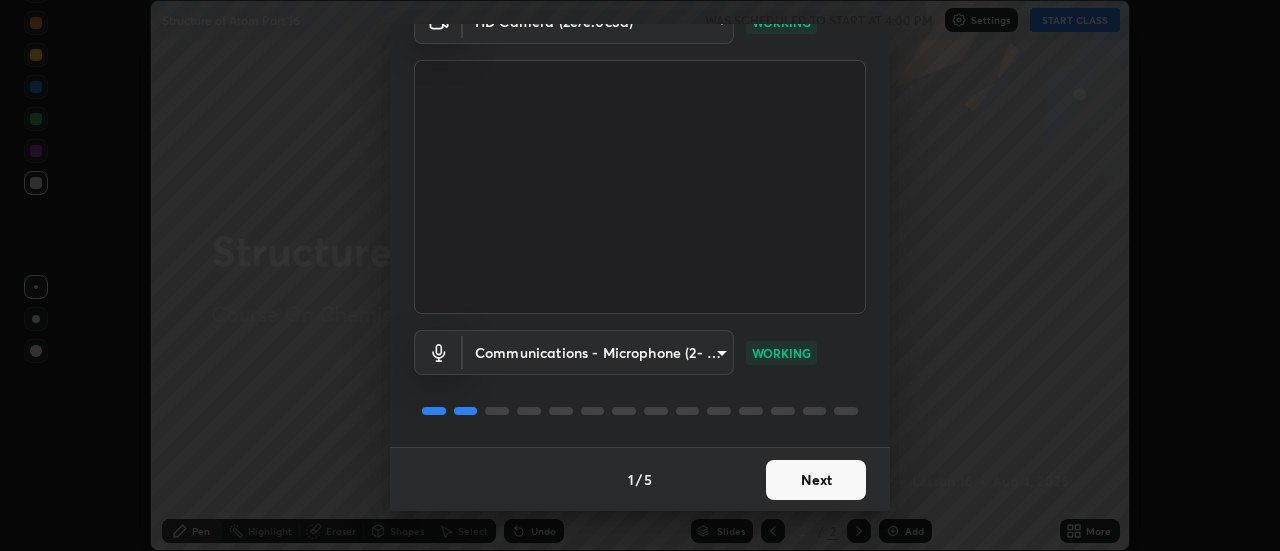 click on "Next" at bounding box center [816, 480] 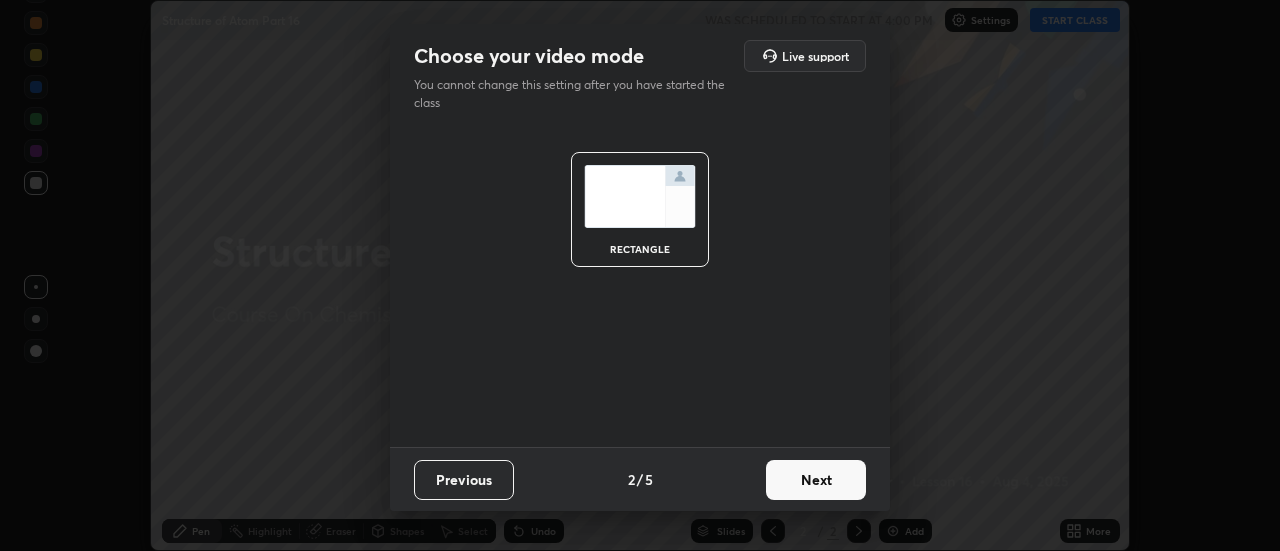 click on "Next" at bounding box center [816, 480] 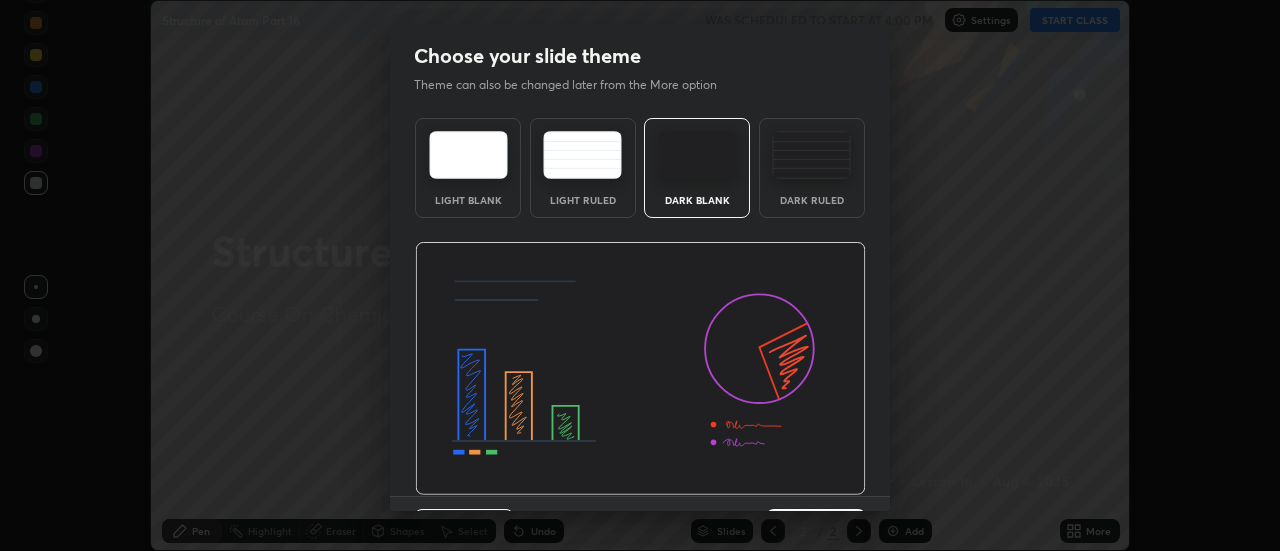 scroll, scrollTop: 49, scrollLeft: 0, axis: vertical 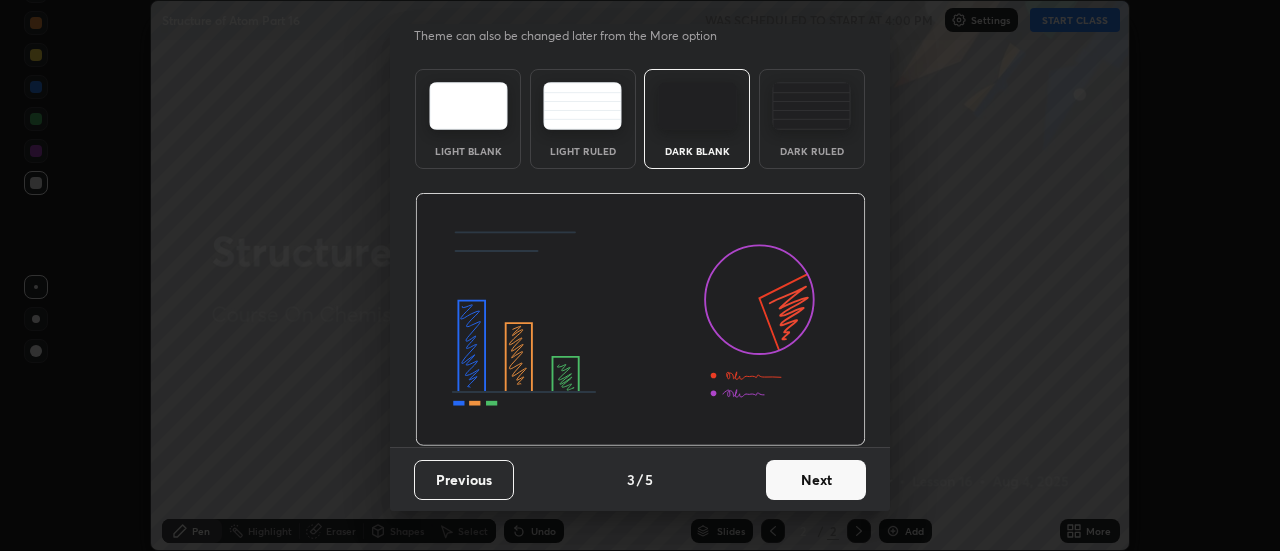 click on "Next" at bounding box center [816, 480] 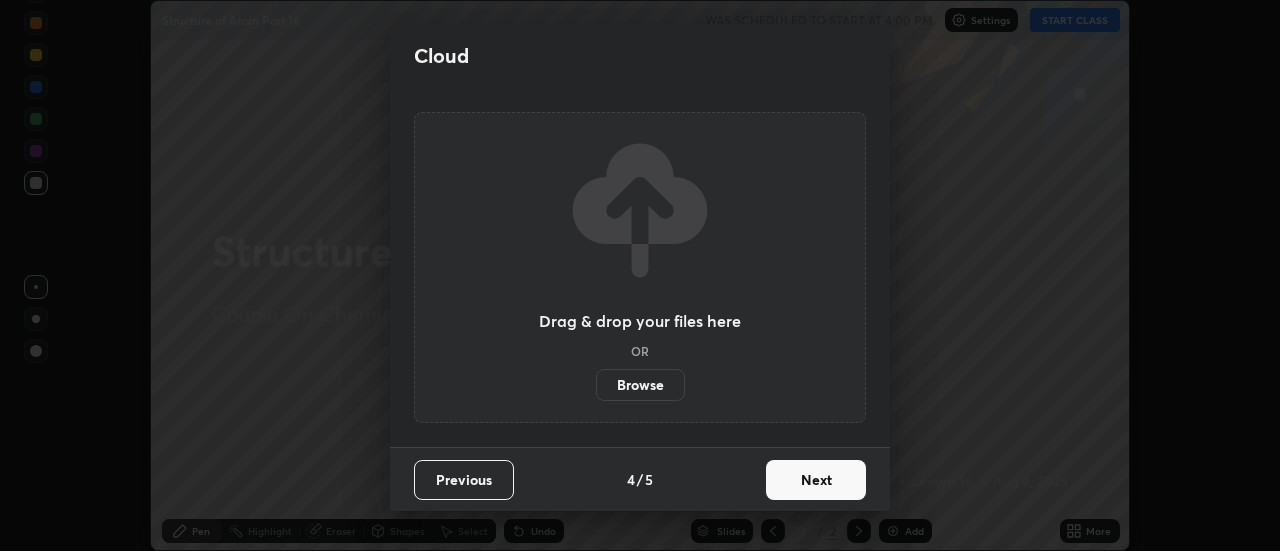 scroll, scrollTop: 0, scrollLeft: 0, axis: both 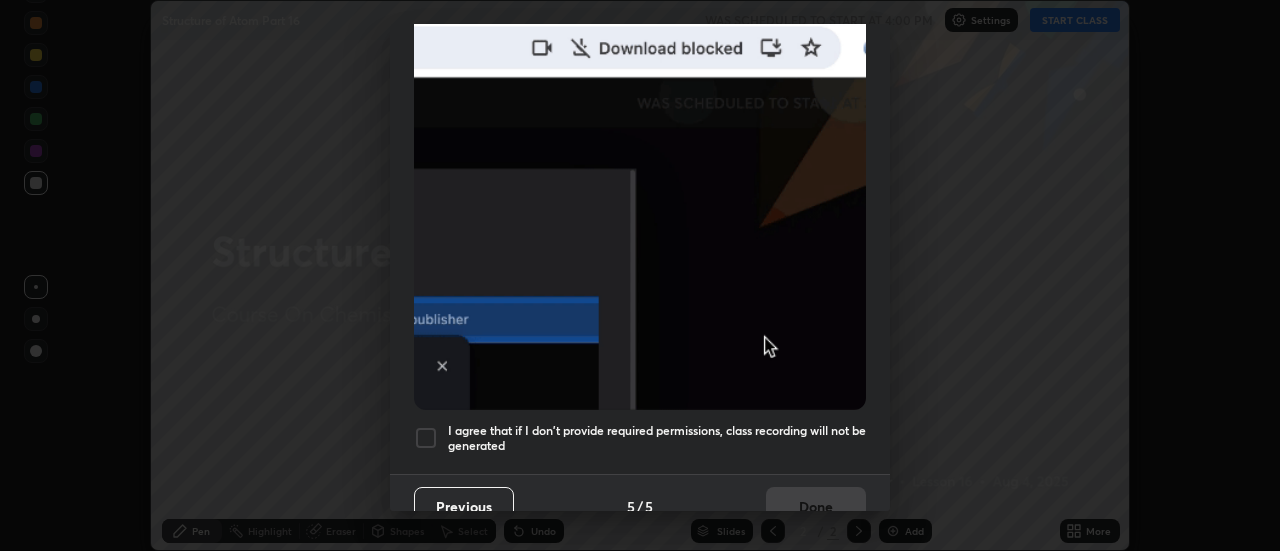 click at bounding box center (426, 438) 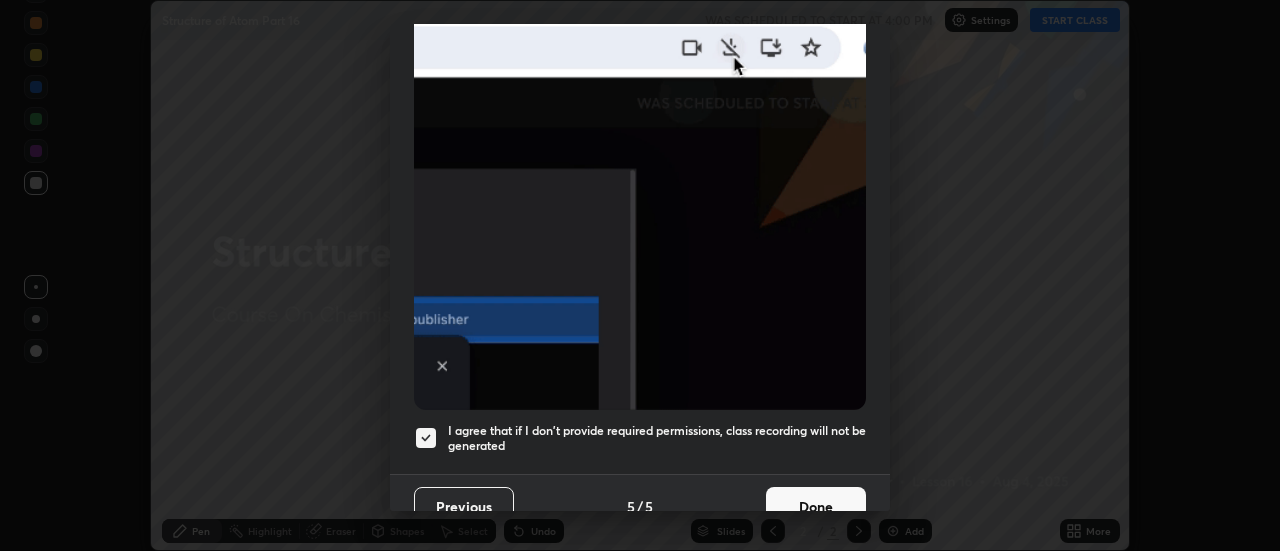 click on "Done" at bounding box center [816, 507] 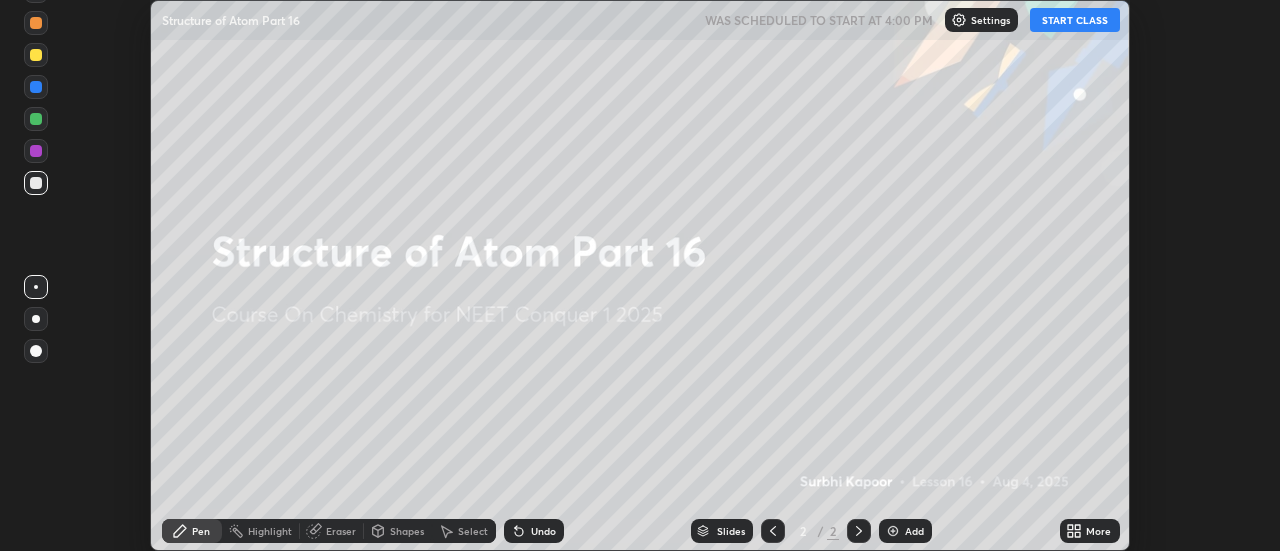 click on "START CLASS" at bounding box center (1075, 20) 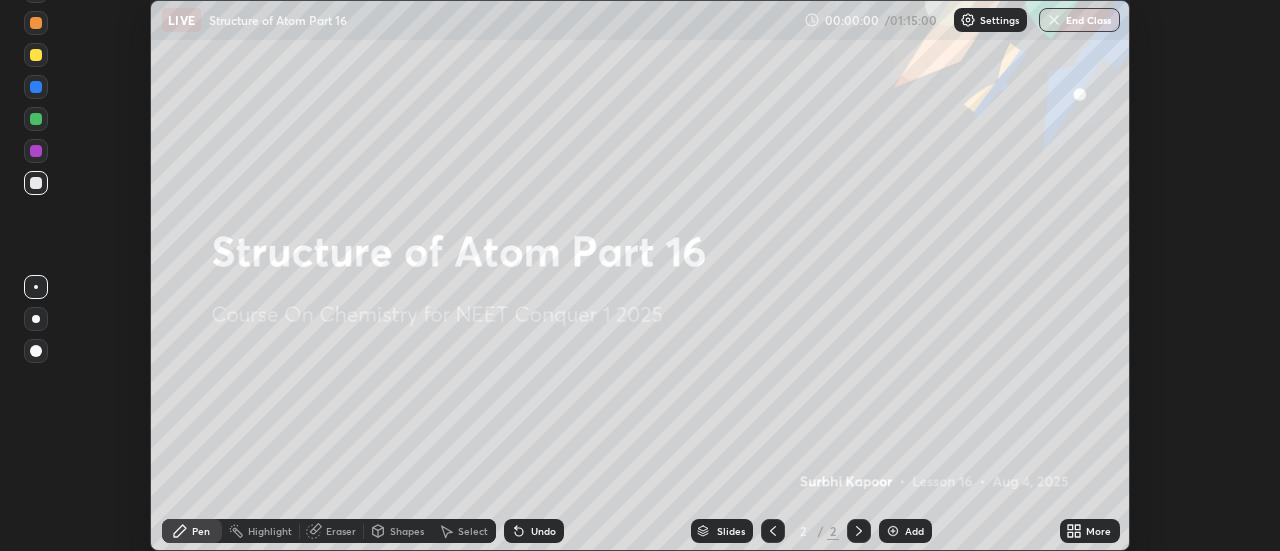 click on "More" at bounding box center [1098, 531] 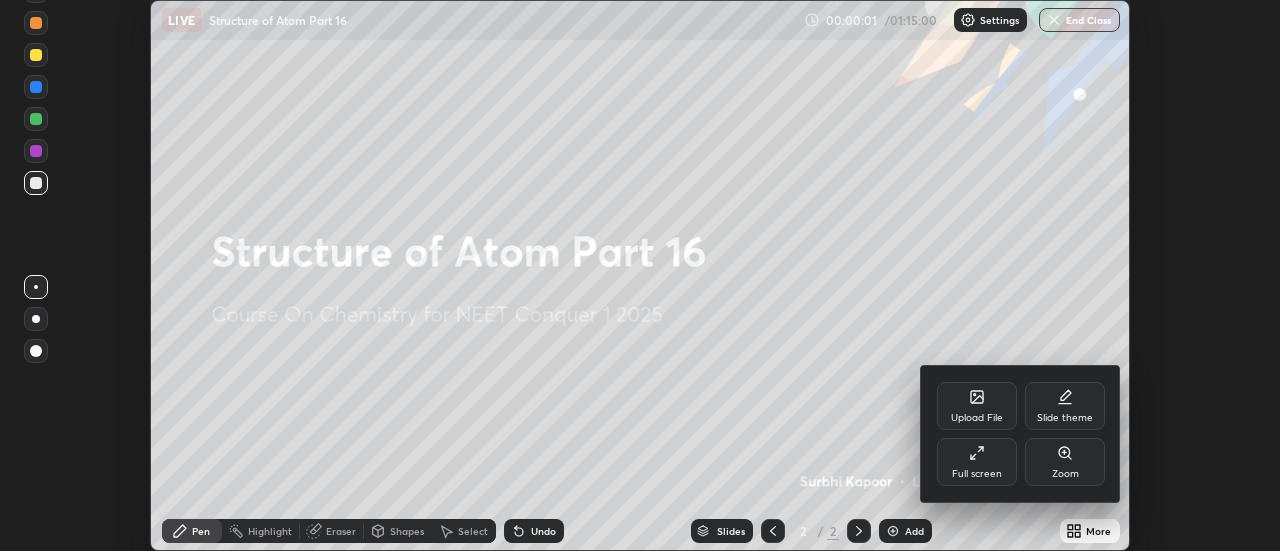 click on "Full screen" at bounding box center (977, 474) 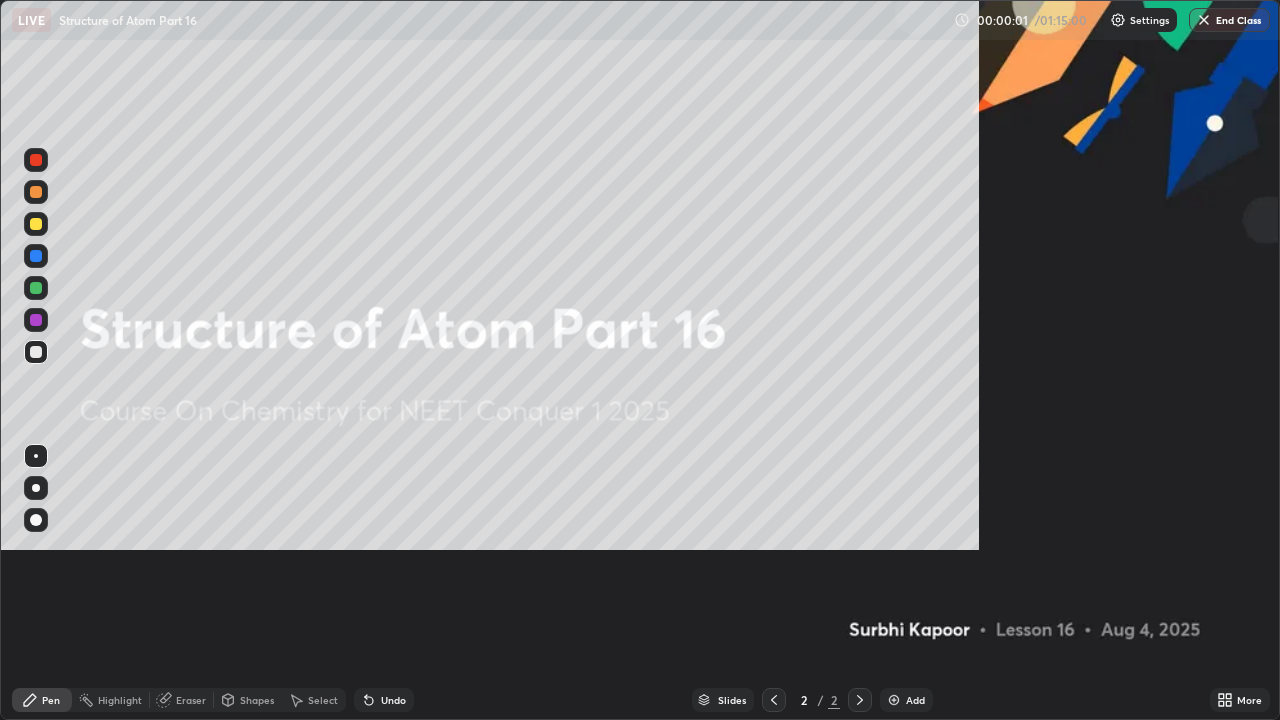 scroll, scrollTop: 99280, scrollLeft: 98720, axis: both 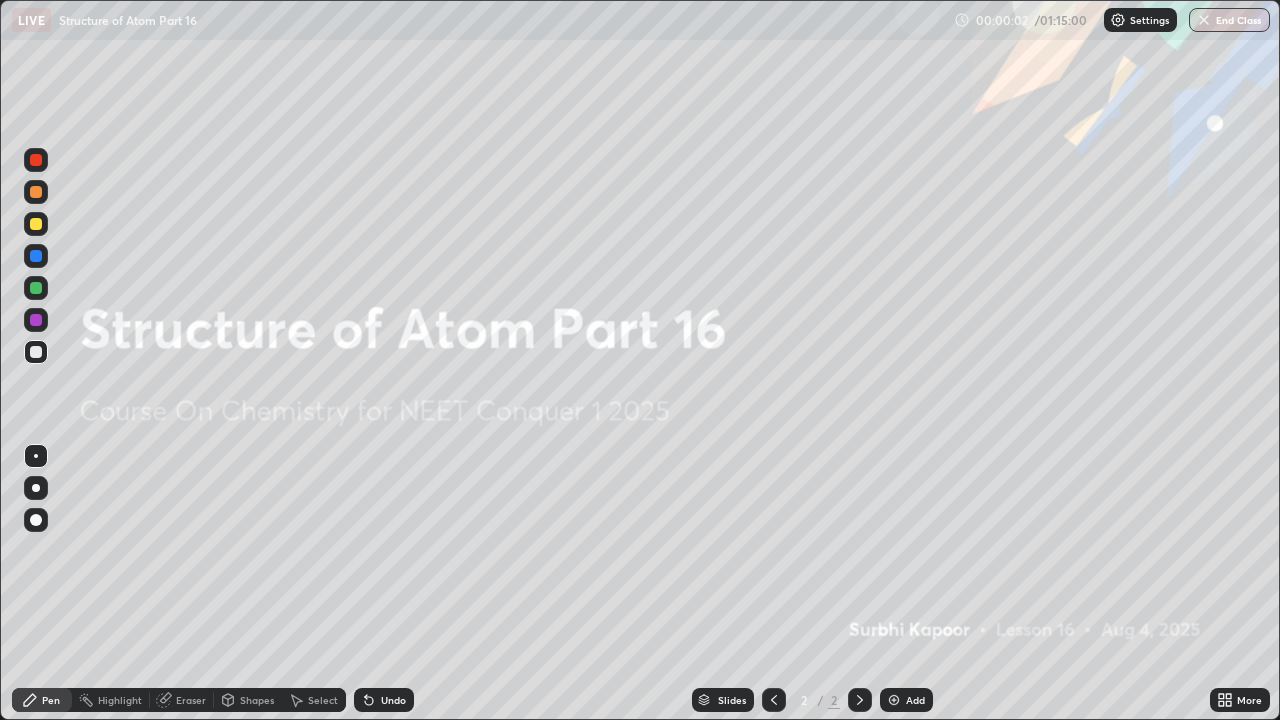 click on "Add" at bounding box center [915, 700] 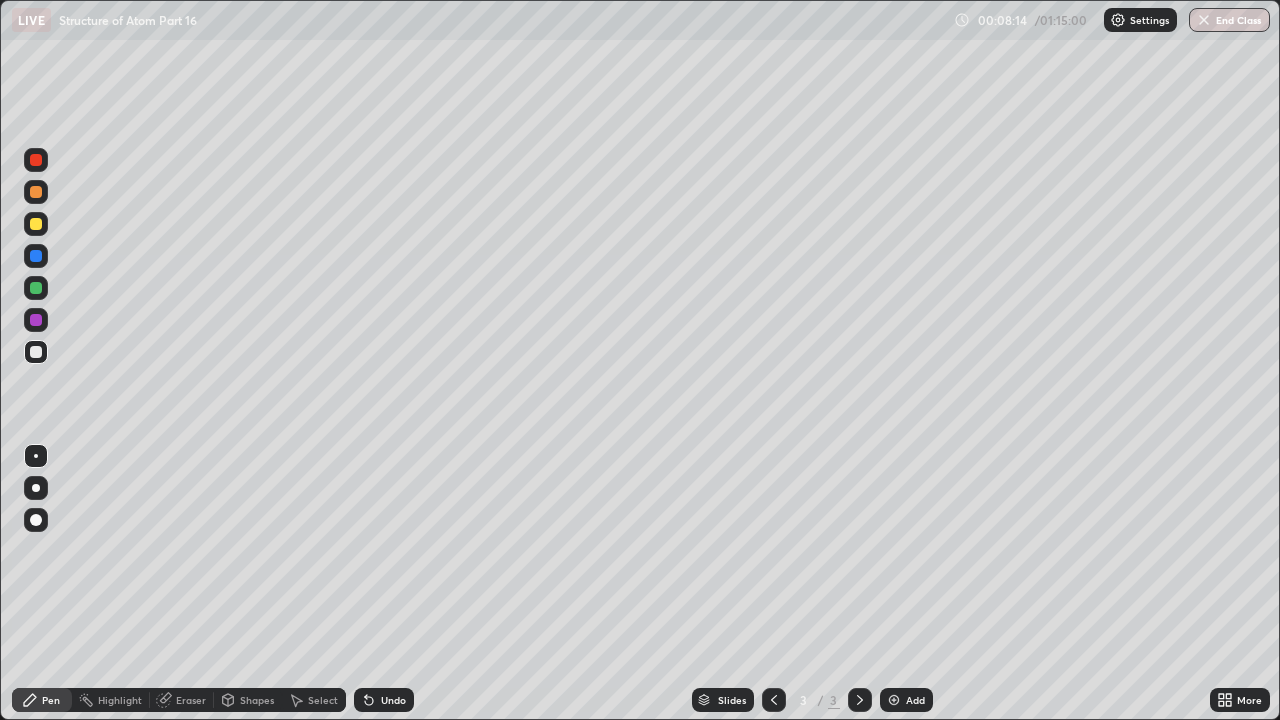 click at bounding box center (894, 700) 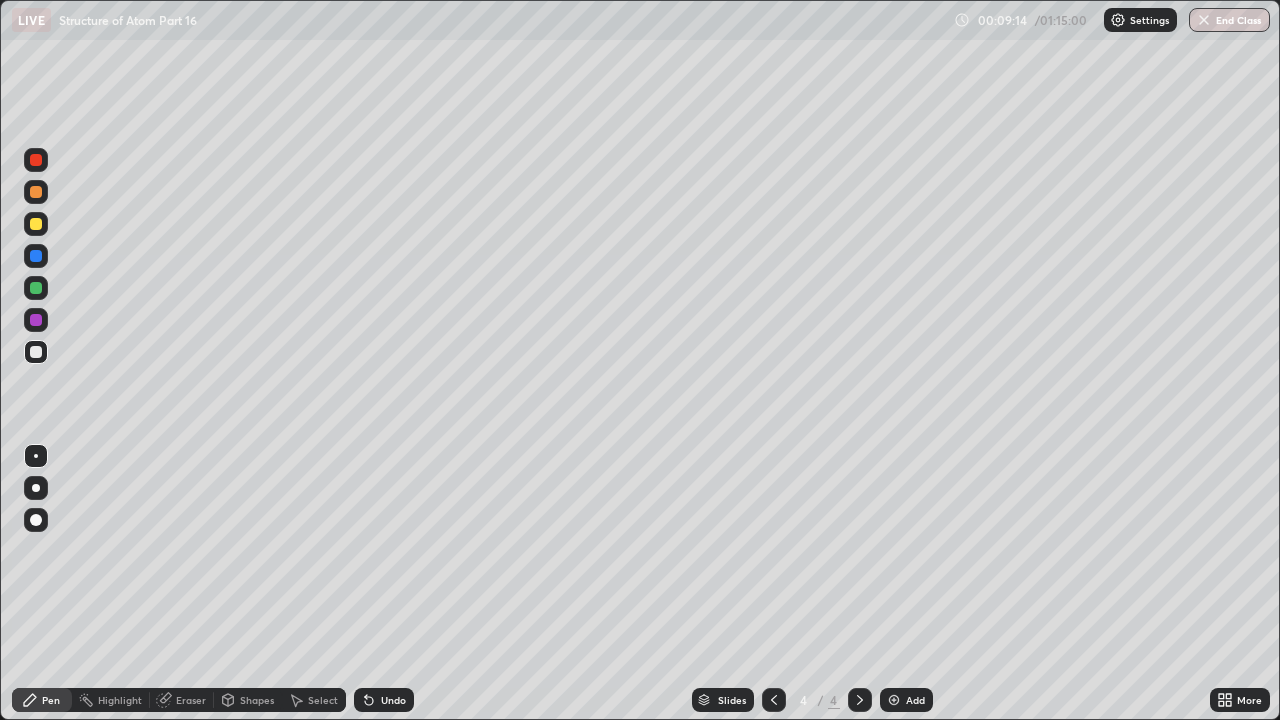click on "Undo" at bounding box center [393, 700] 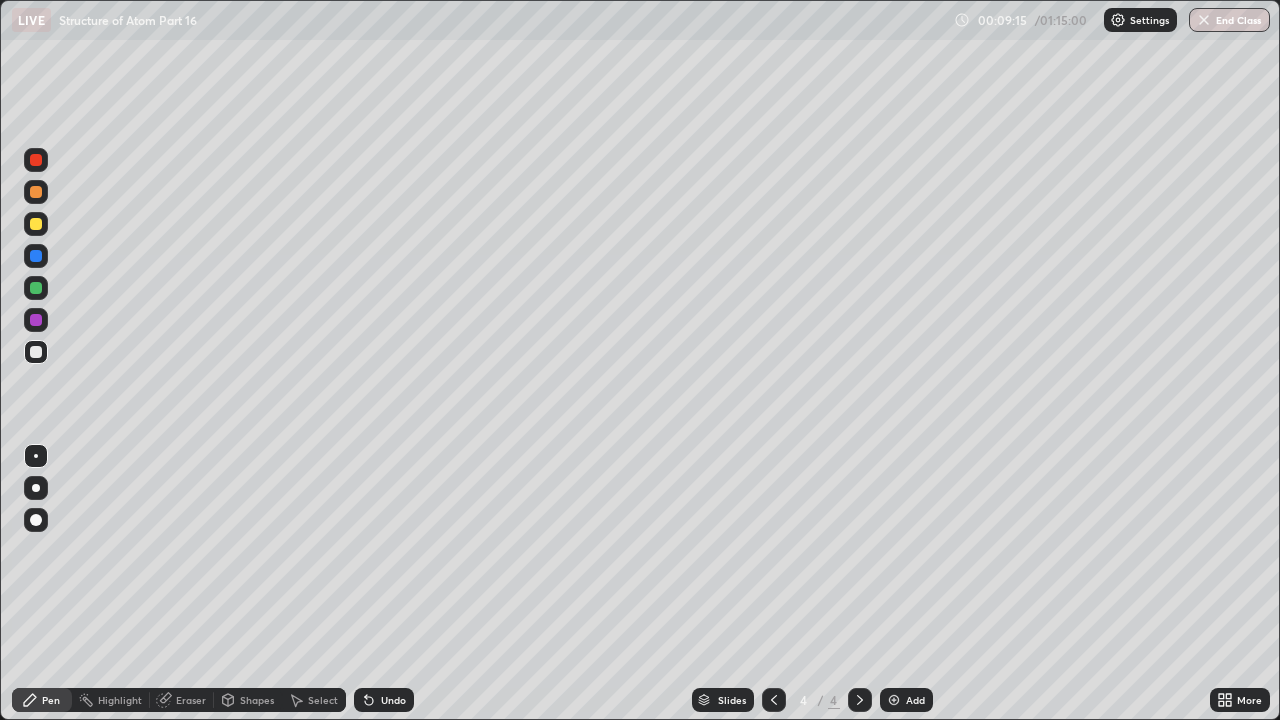 click on "Undo" at bounding box center (393, 700) 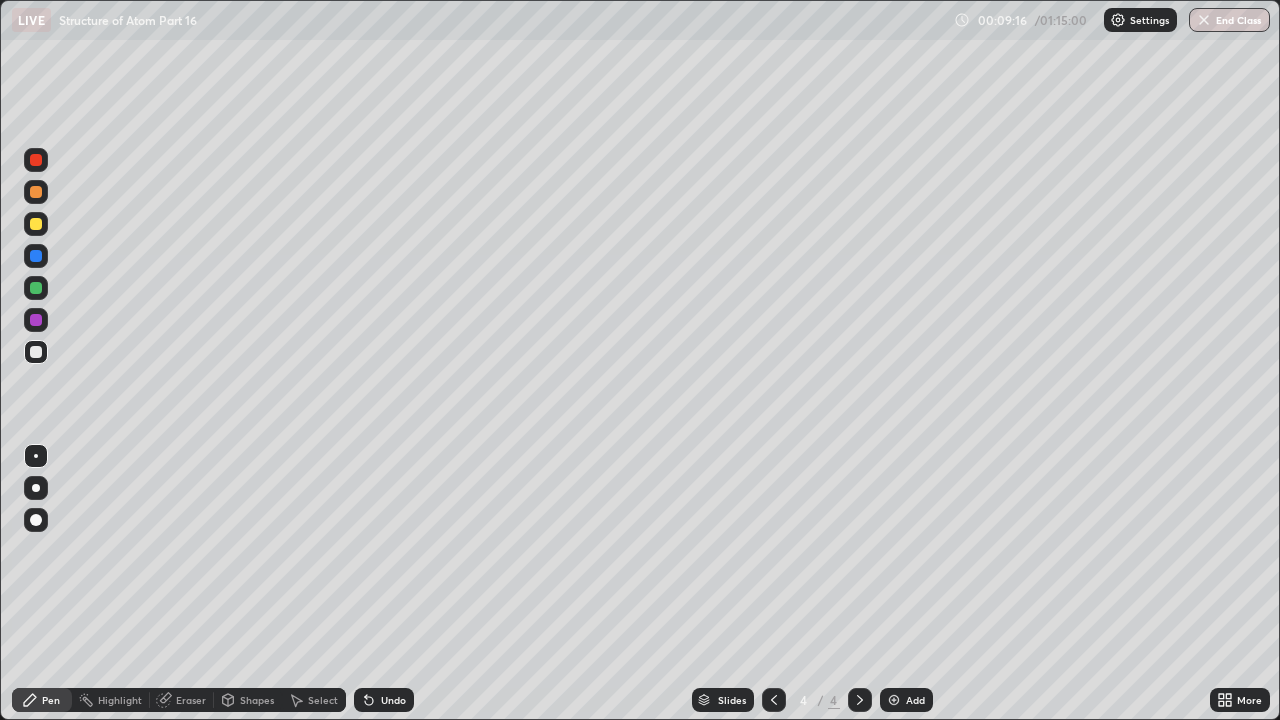 click on "Undo" at bounding box center [393, 700] 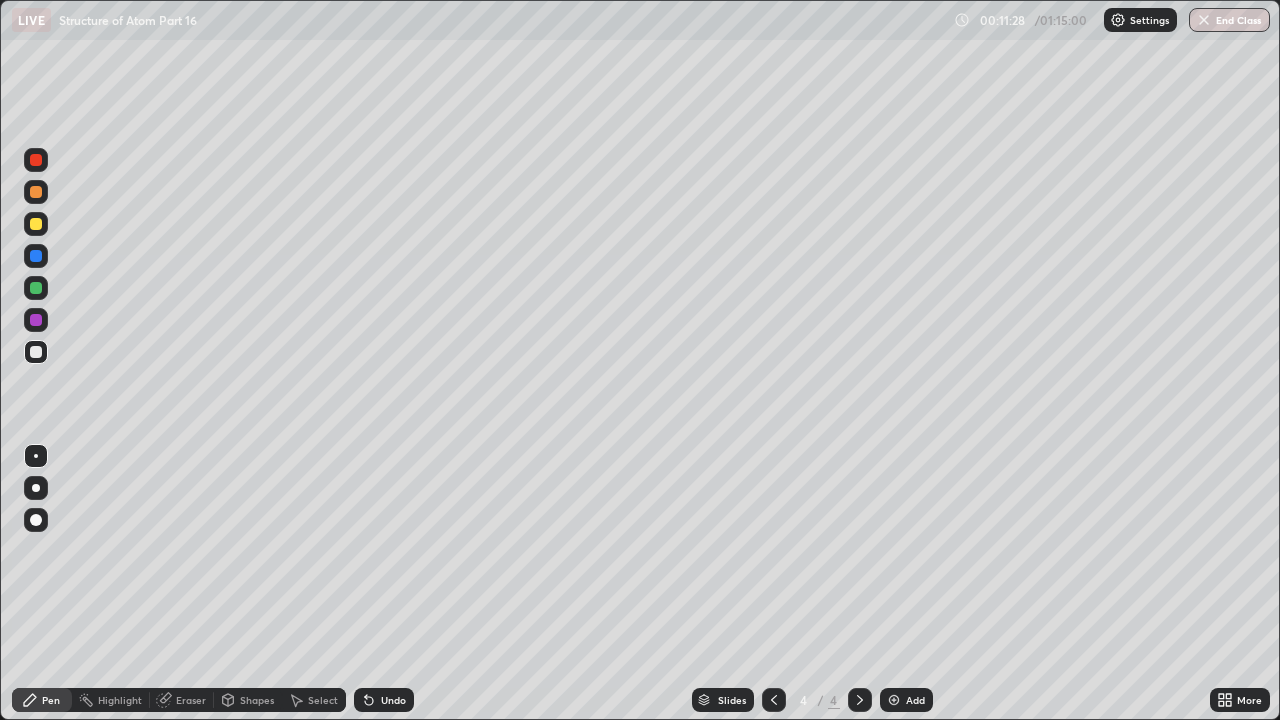 click on "Add" at bounding box center (915, 700) 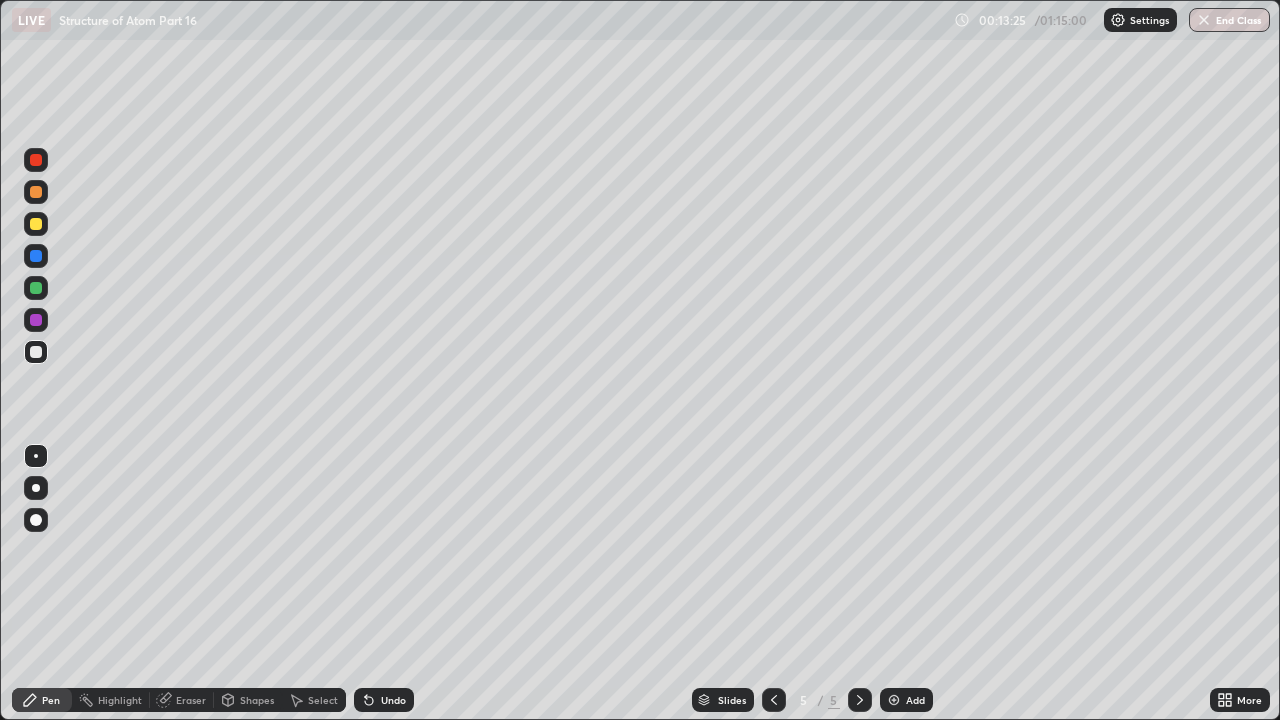 click on "Add" at bounding box center (915, 700) 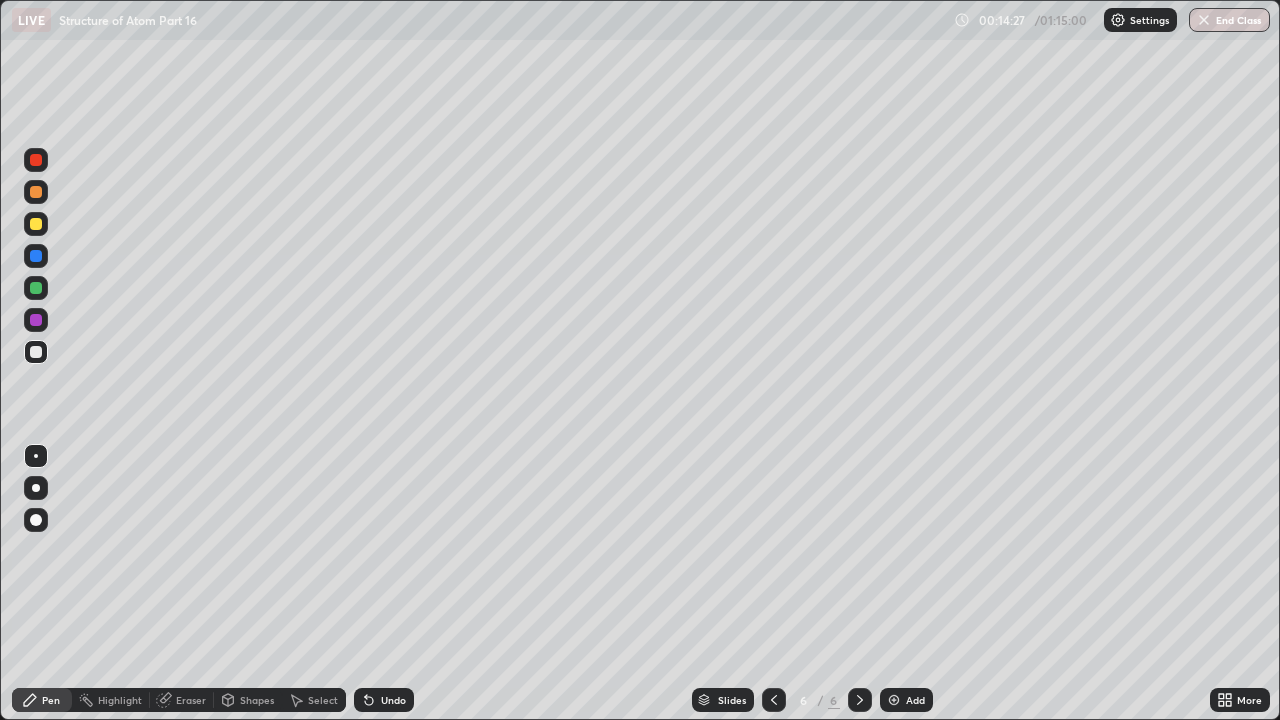 click on "Add" at bounding box center (915, 700) 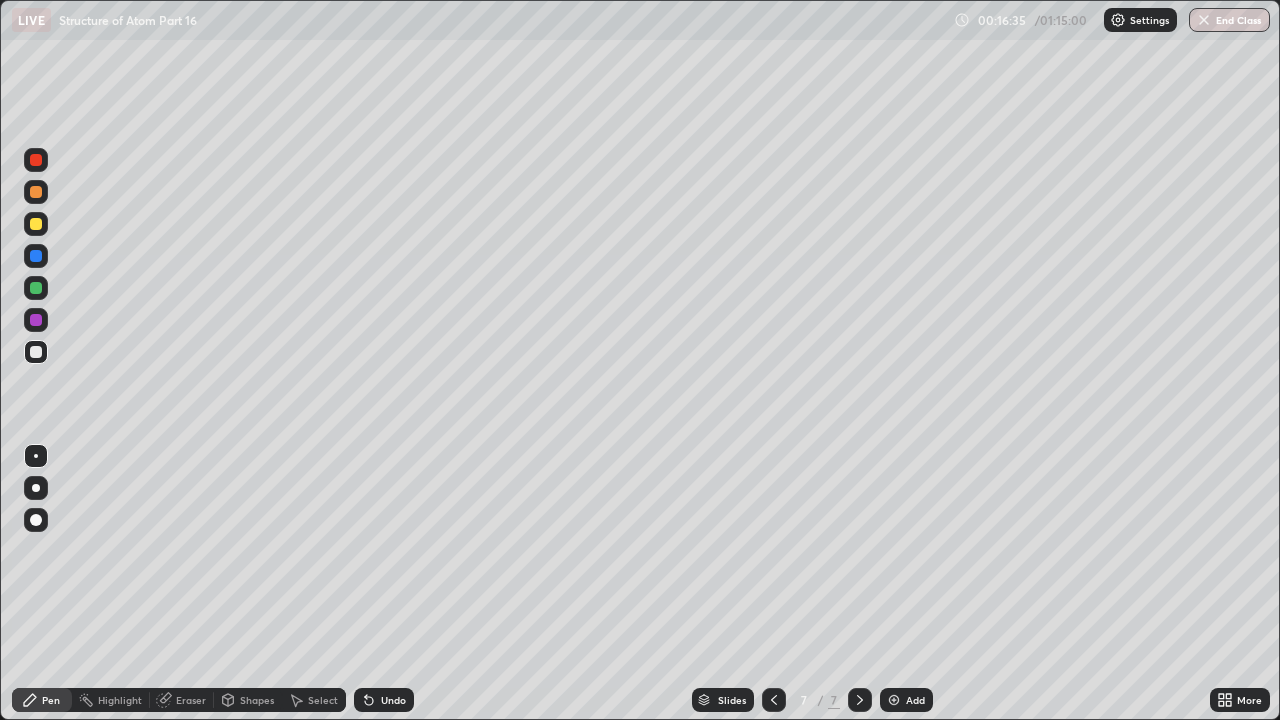 click on "Add" at bounding box center [906, 700] 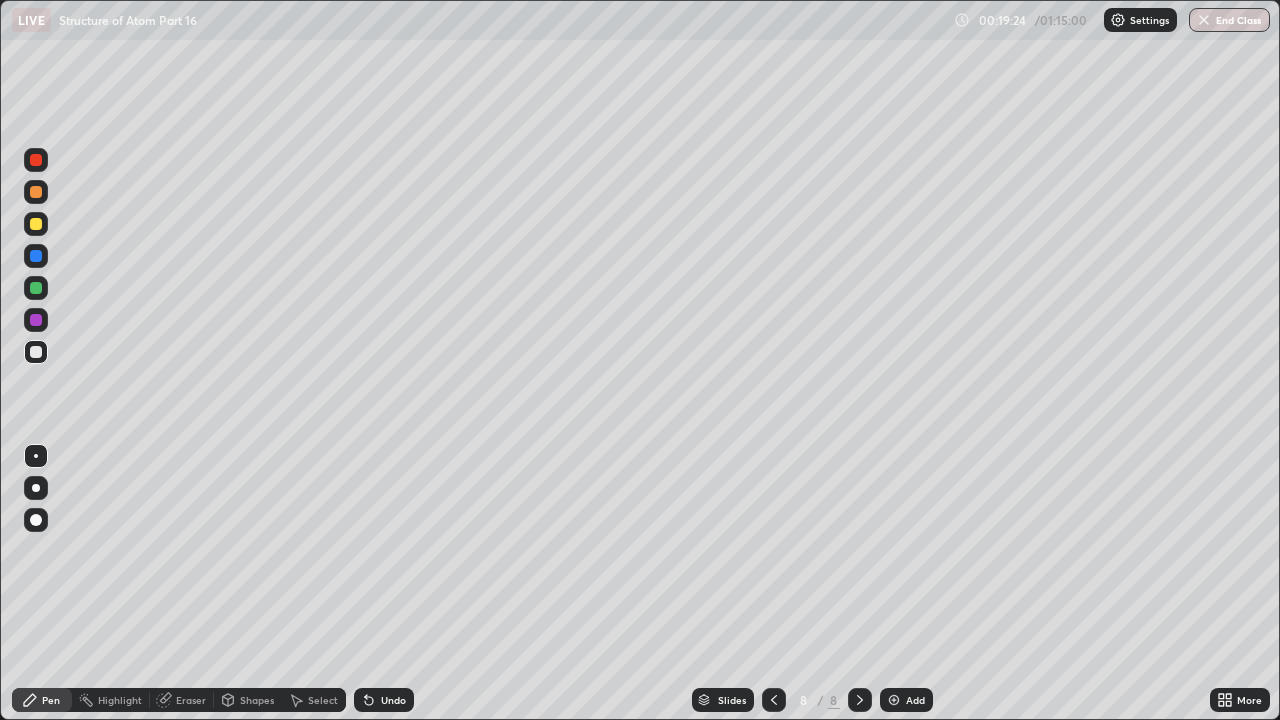 click on "Add" at bounding box center (915, 700) 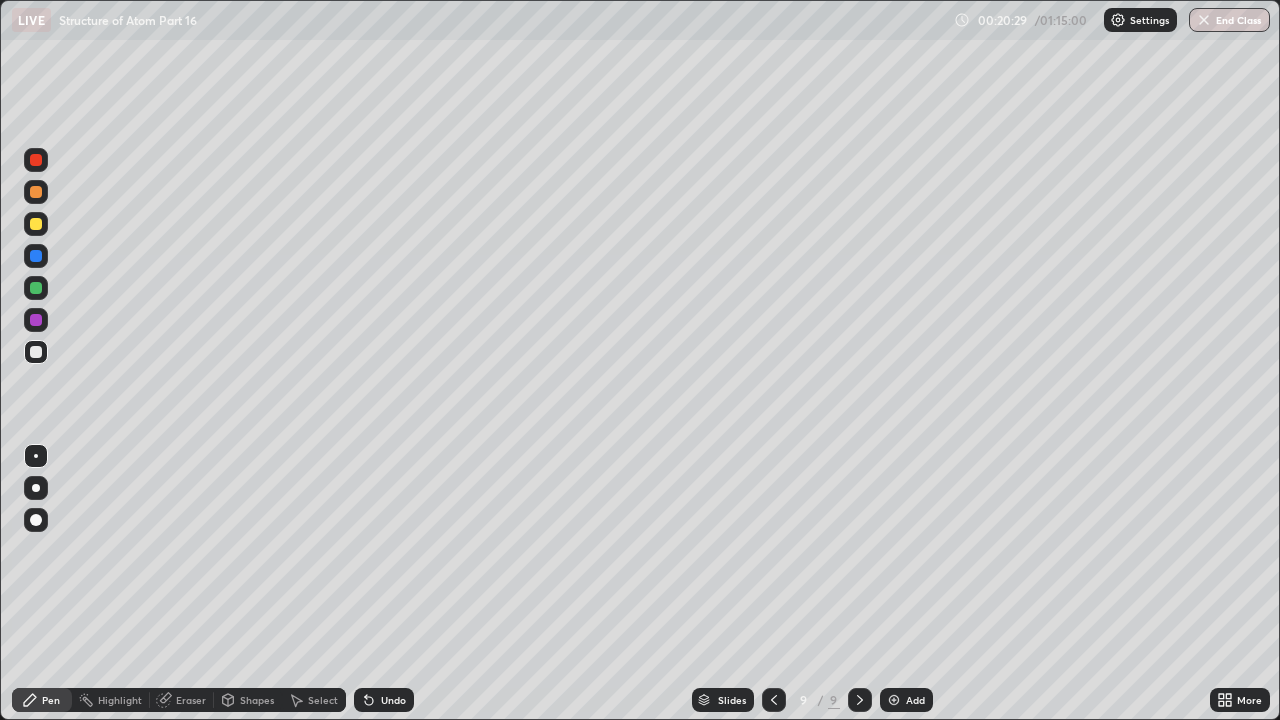 click on "Undo" at bounding box center [384, 700] 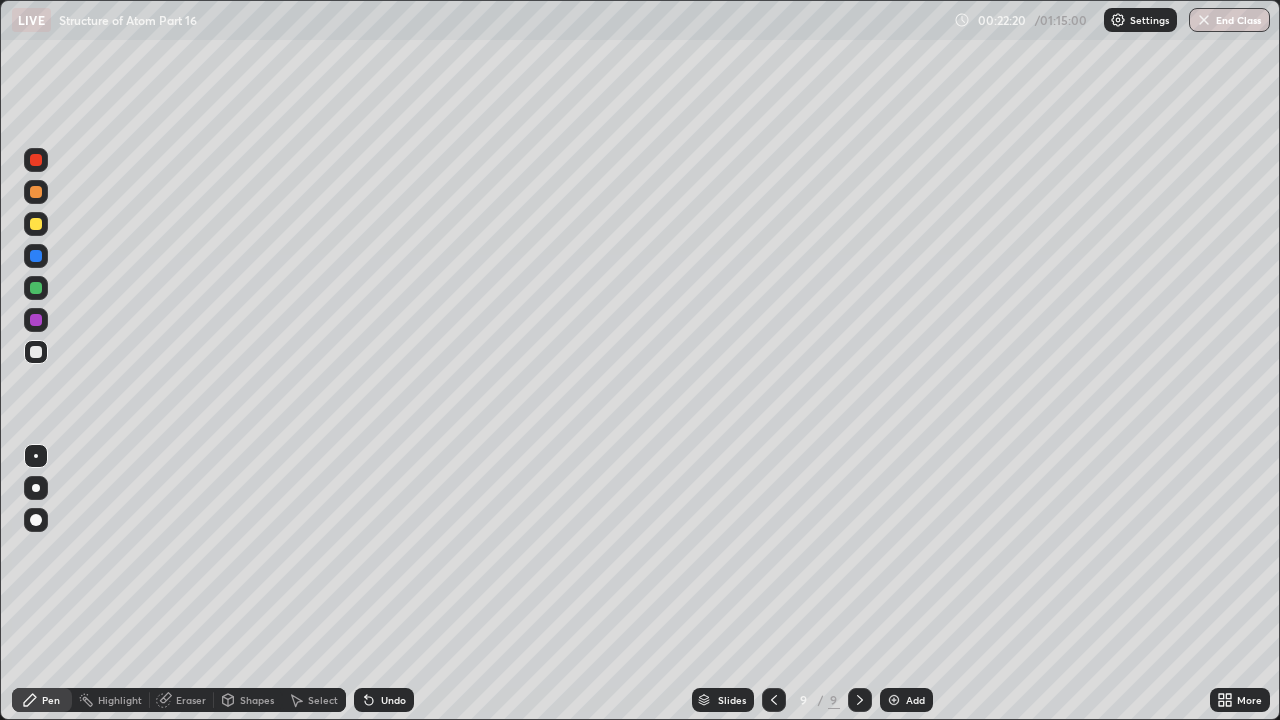 click on "Add" at bounding box center (915, 700) 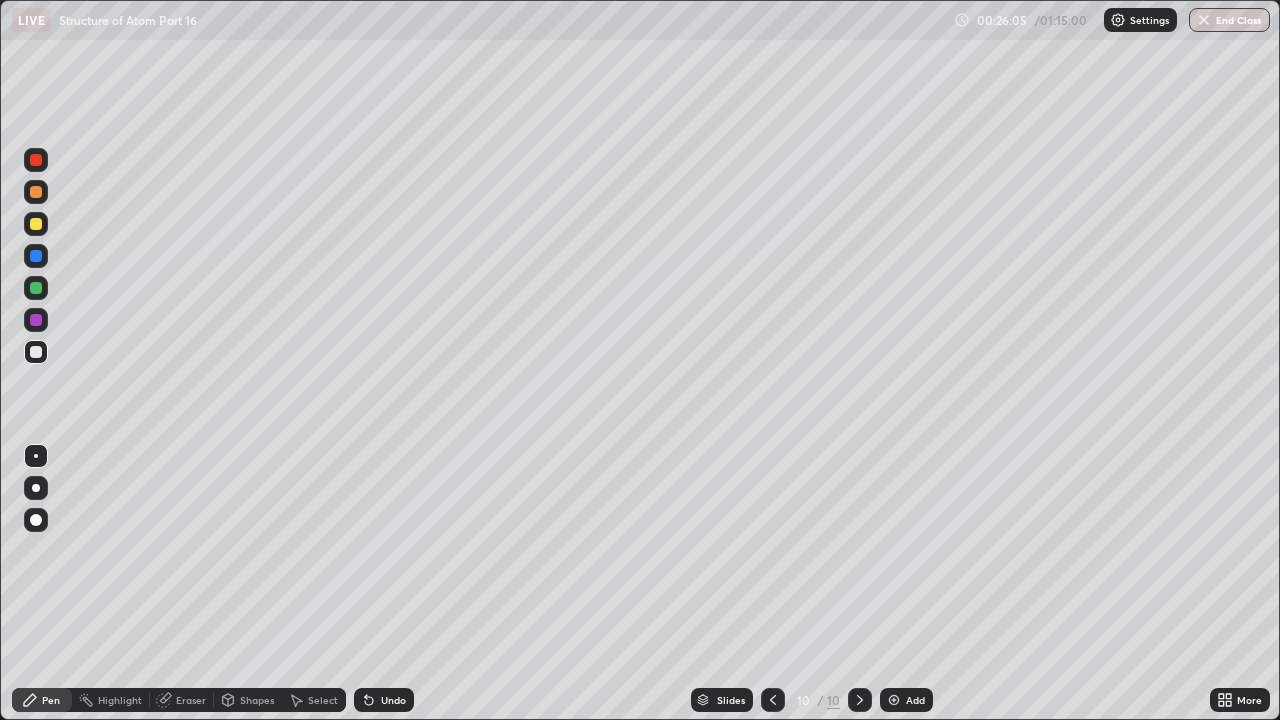 click on "Add" at bounding box center (915, 700) 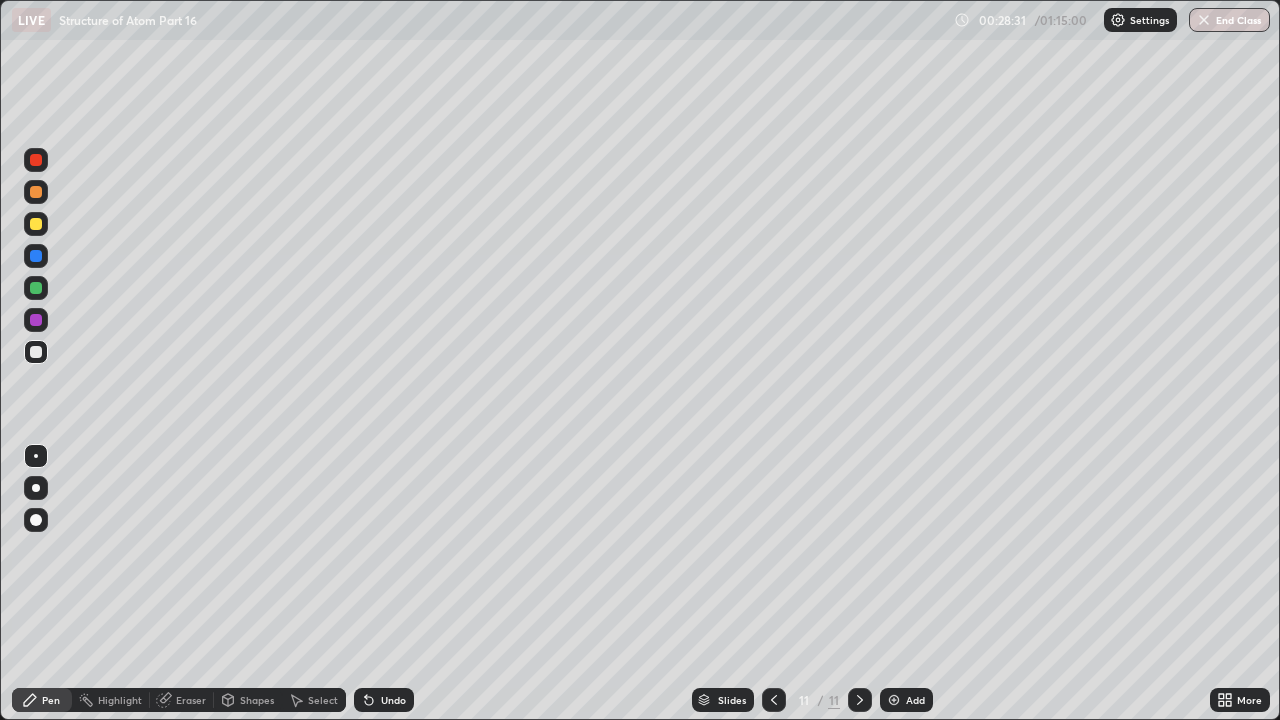 click on "Add" at bounding box center [906, 700] 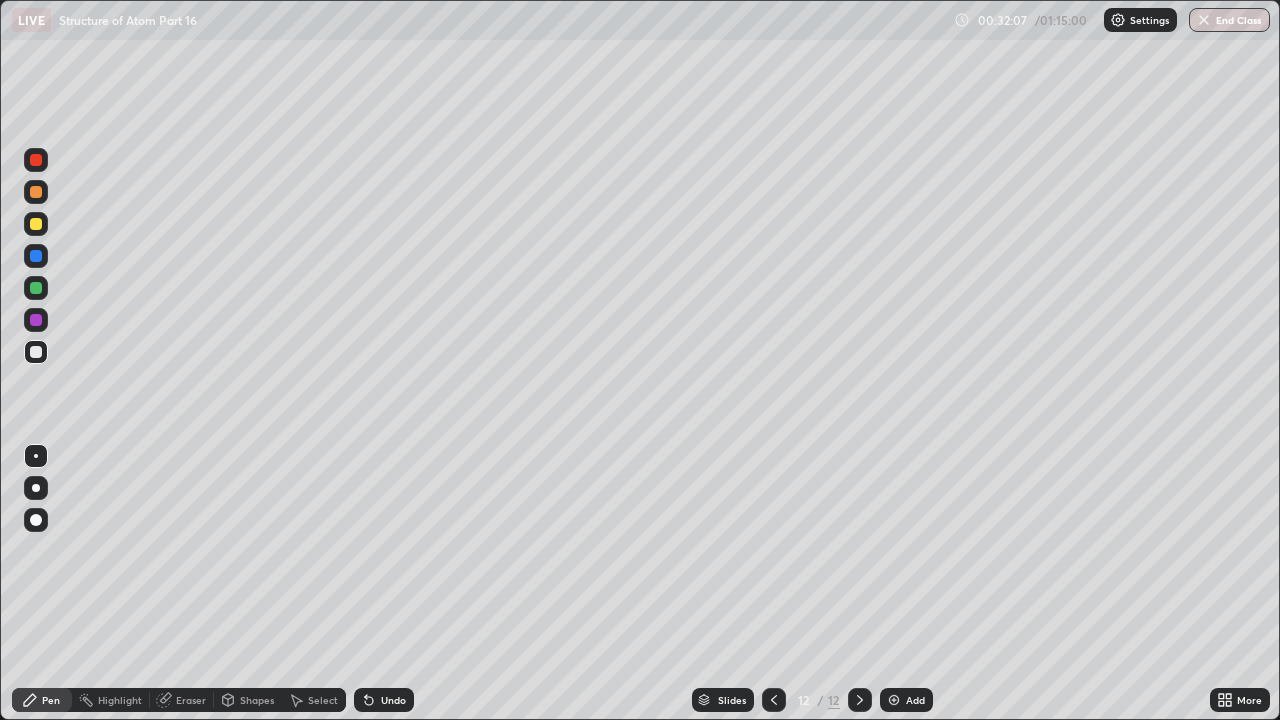 click on "Add" at bounding box center [906, 700] 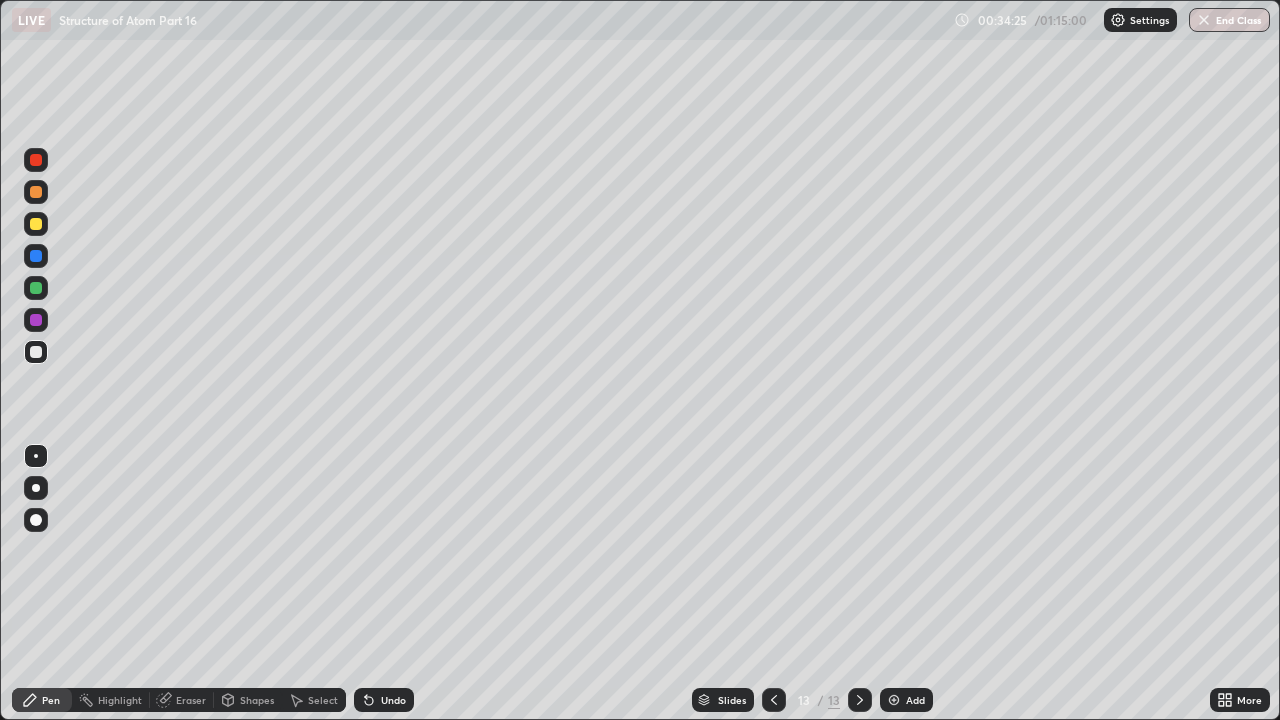 click on "Add" at bounding box center [906, 700] 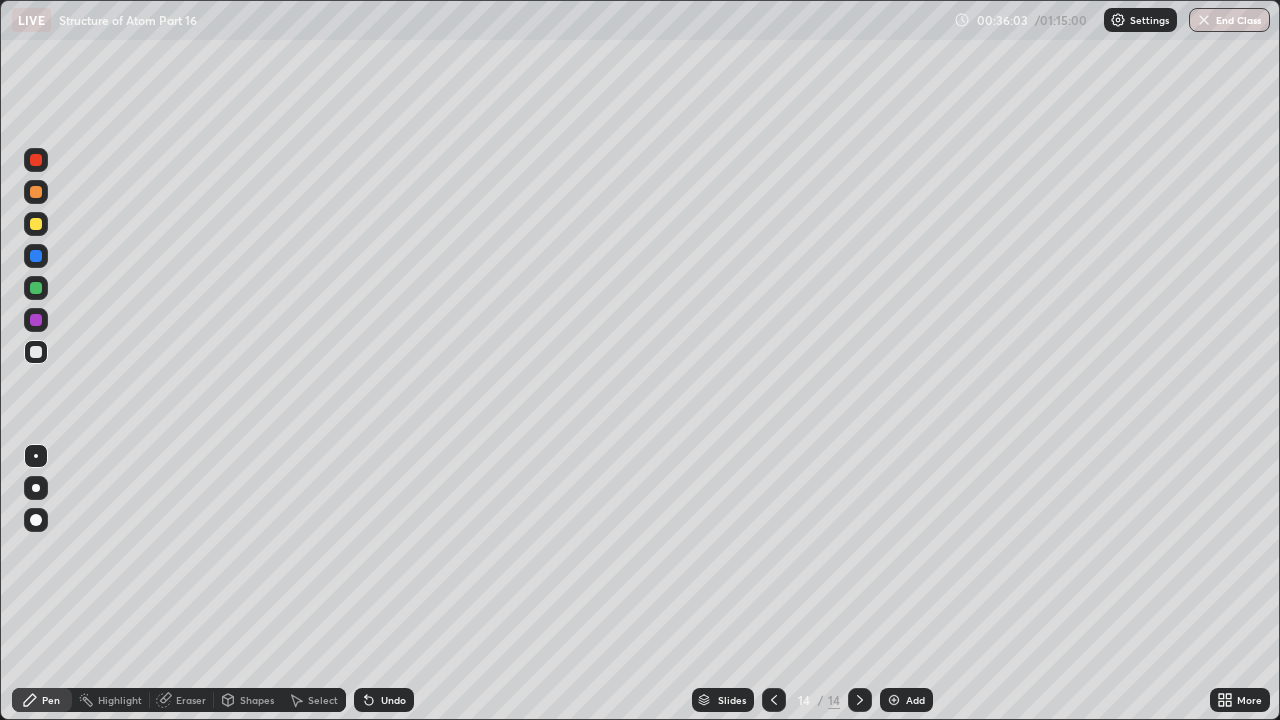 click on "Add" at bounding box center (915, 700) 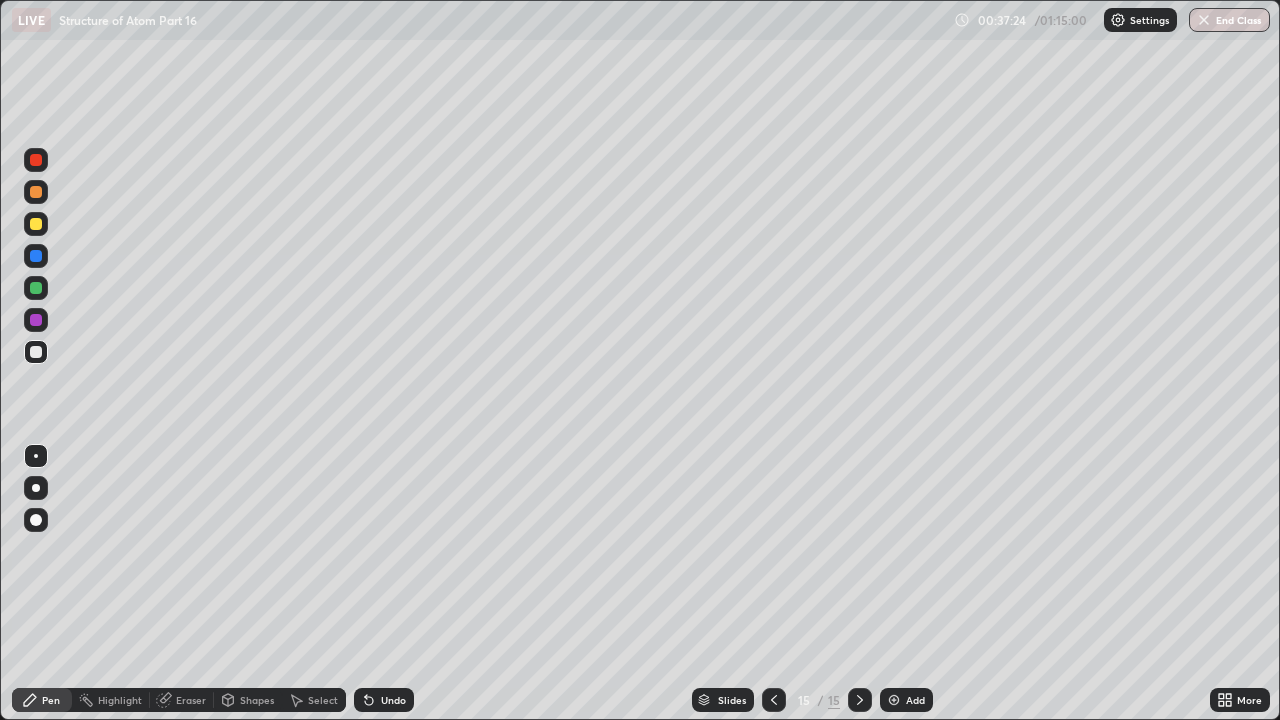 click on "Add" at bounding box center (915, 700) 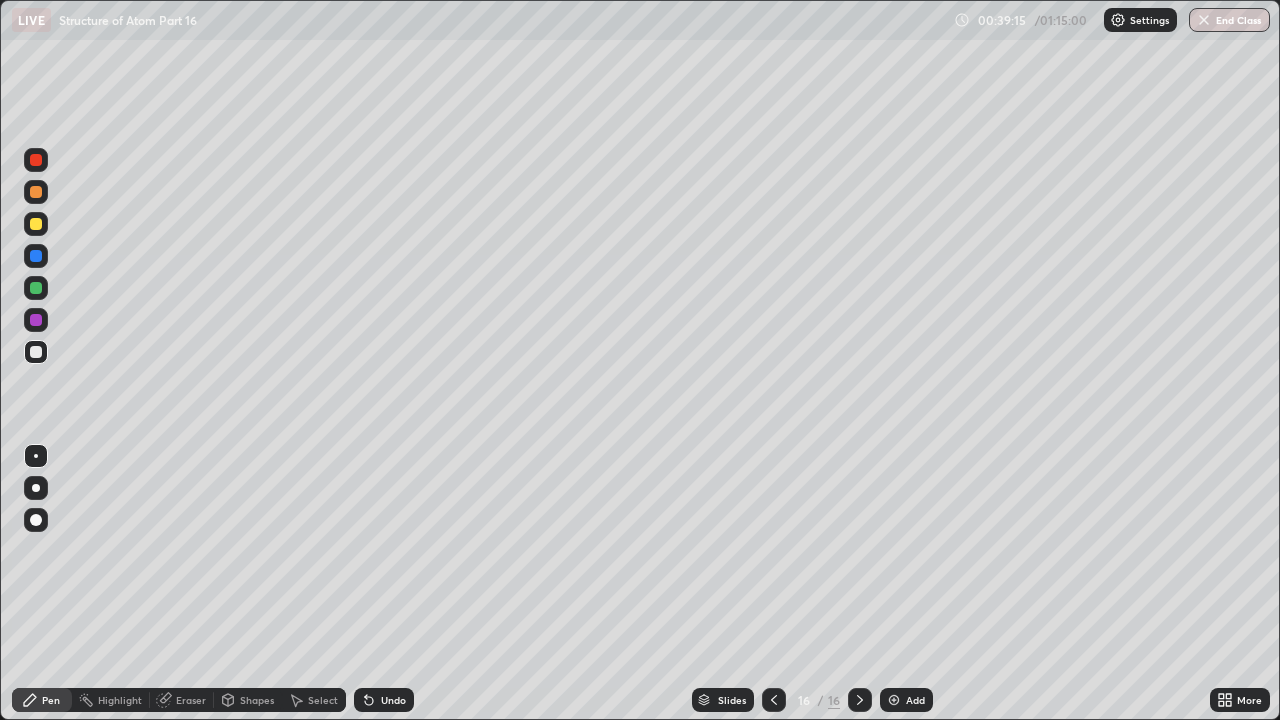 click on "Add" at bounding box center (915, 700) 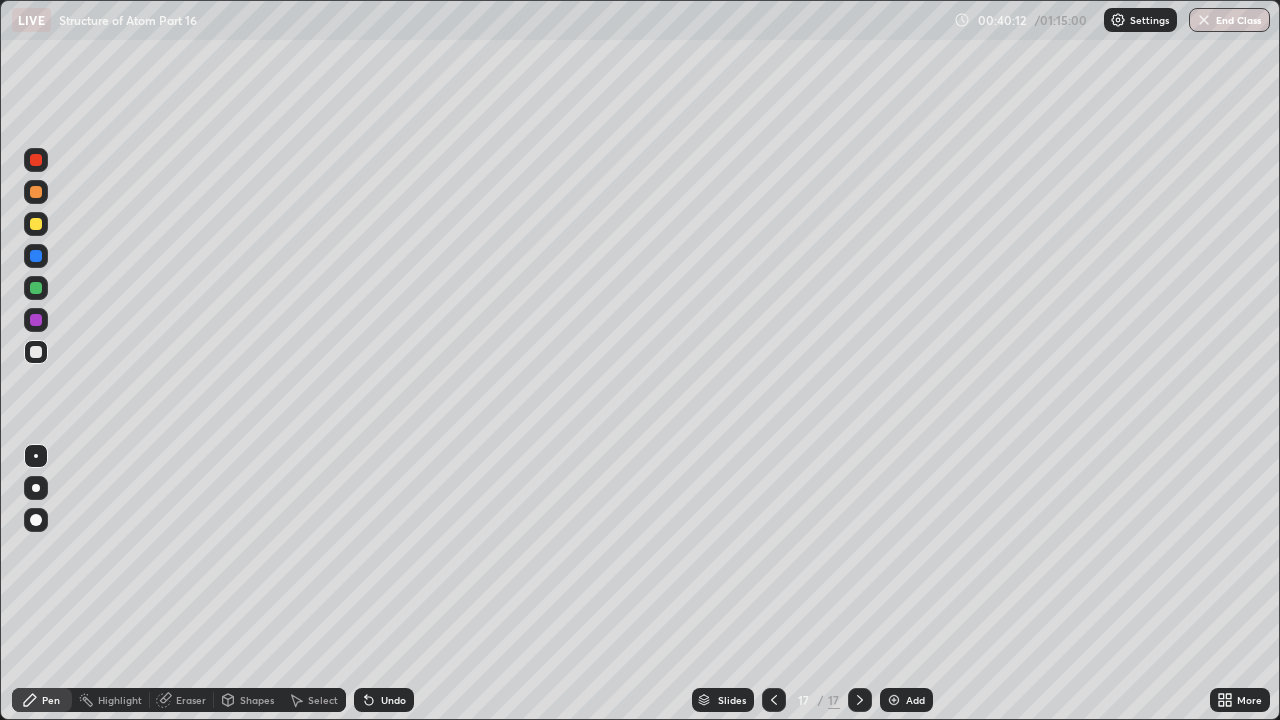 click on "Undo" at bounding box center [393, 700] 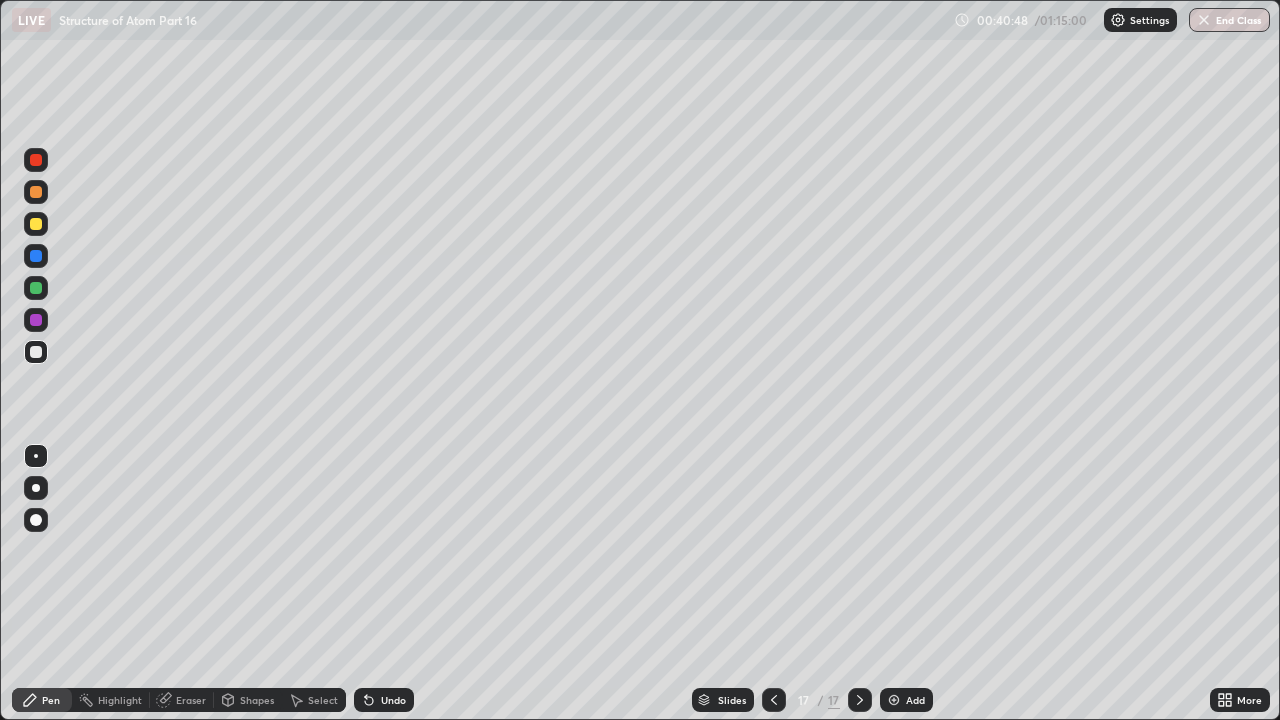 click on "Add" at bounding box center [915, 700] 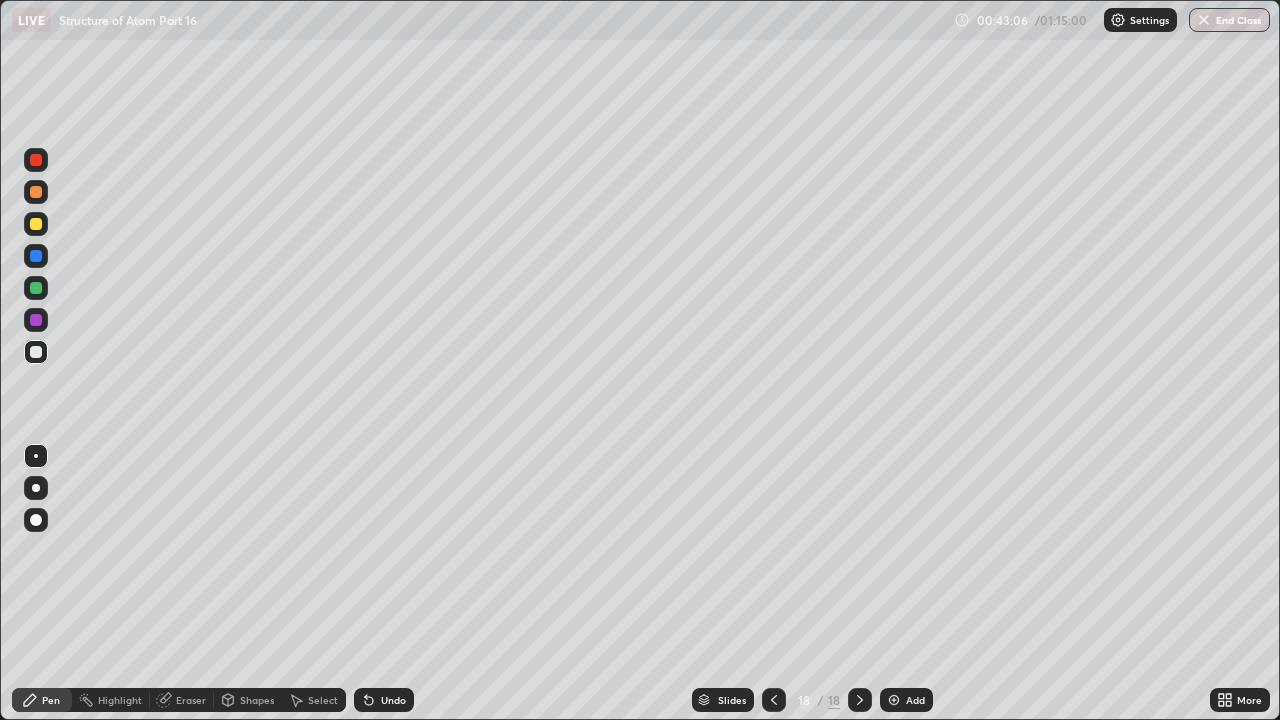 click on "Add" at bounding box center (915, 700) 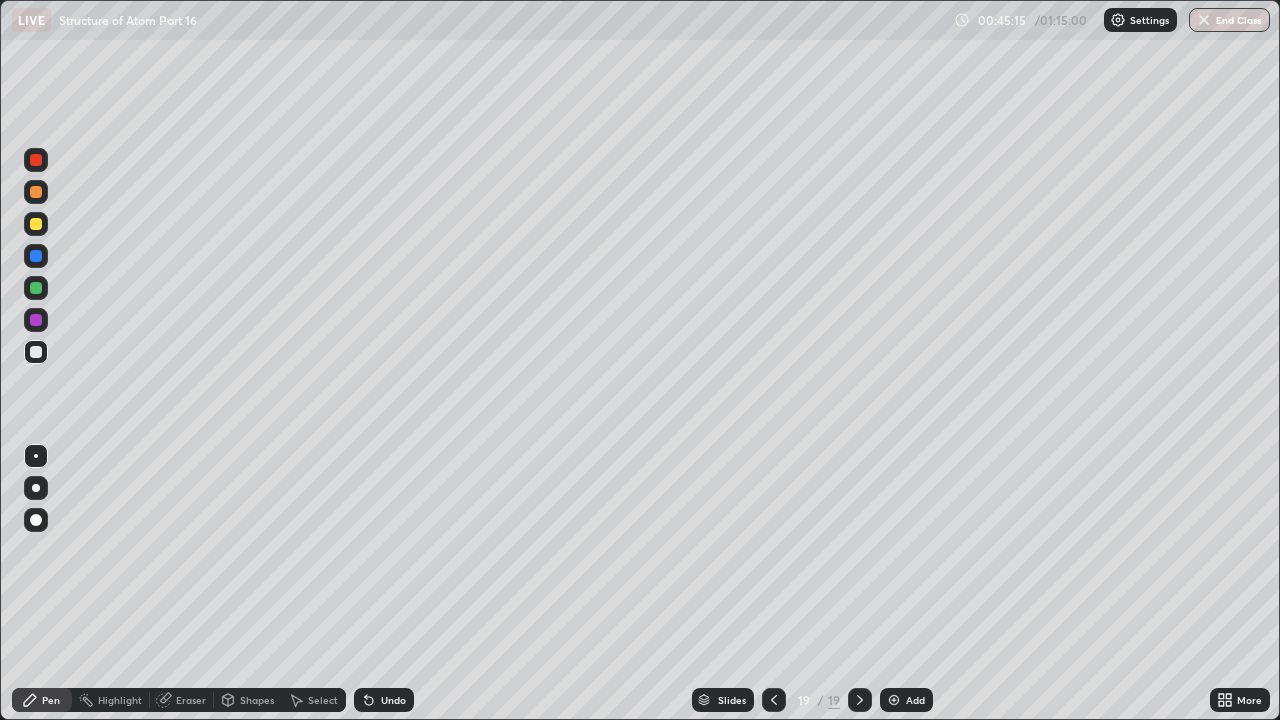 click on "Add" at bounding box center [915, 700] 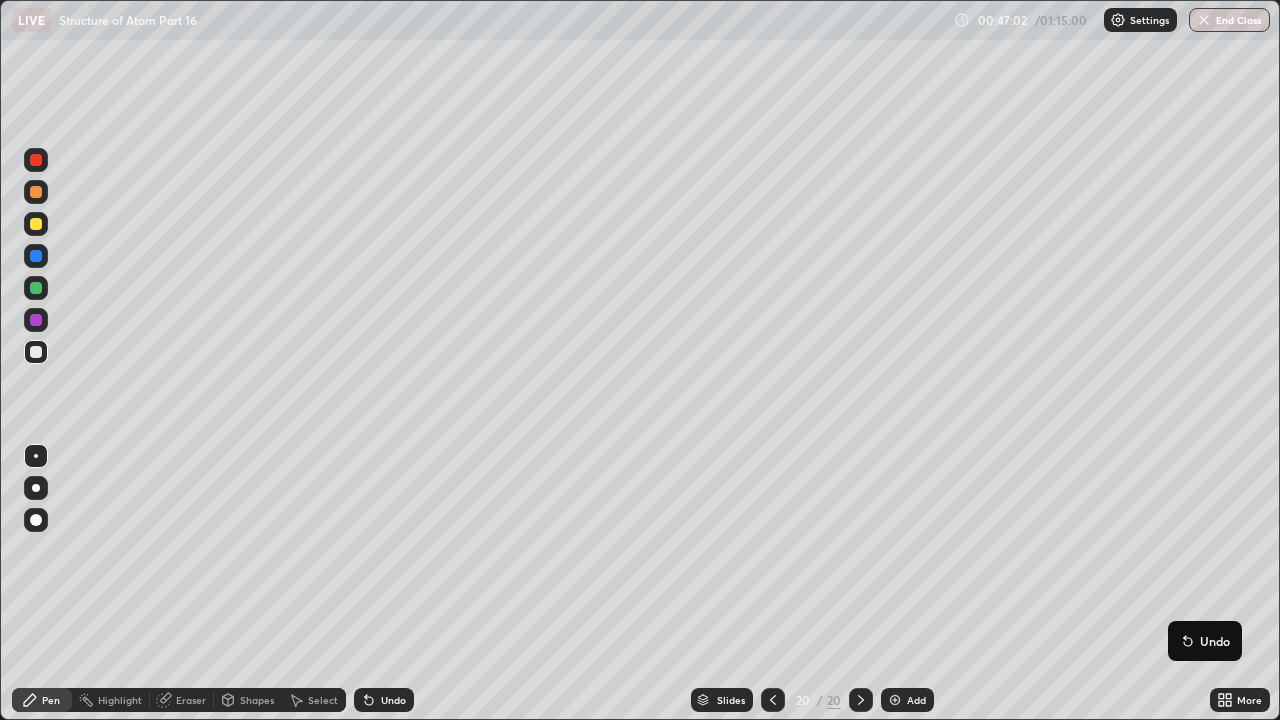 click on "Add" at bounding box center [916, 700] 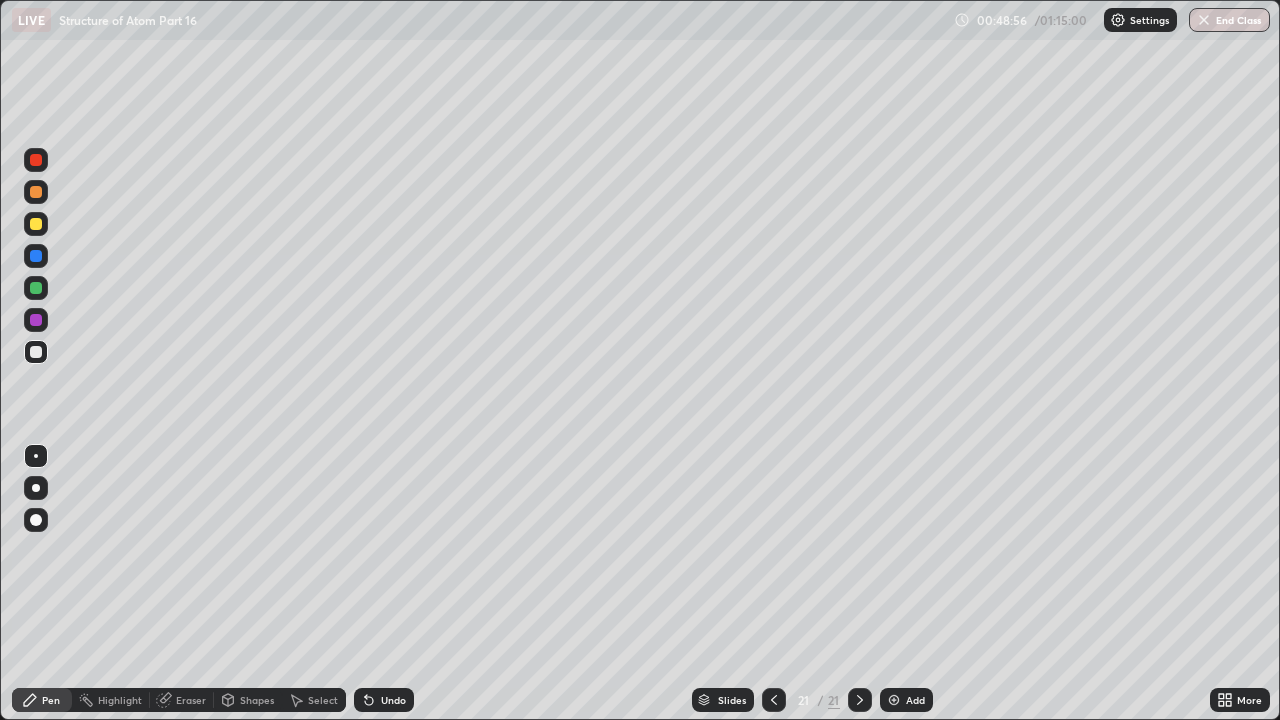click on "Add" at bounding box center (915, 700) 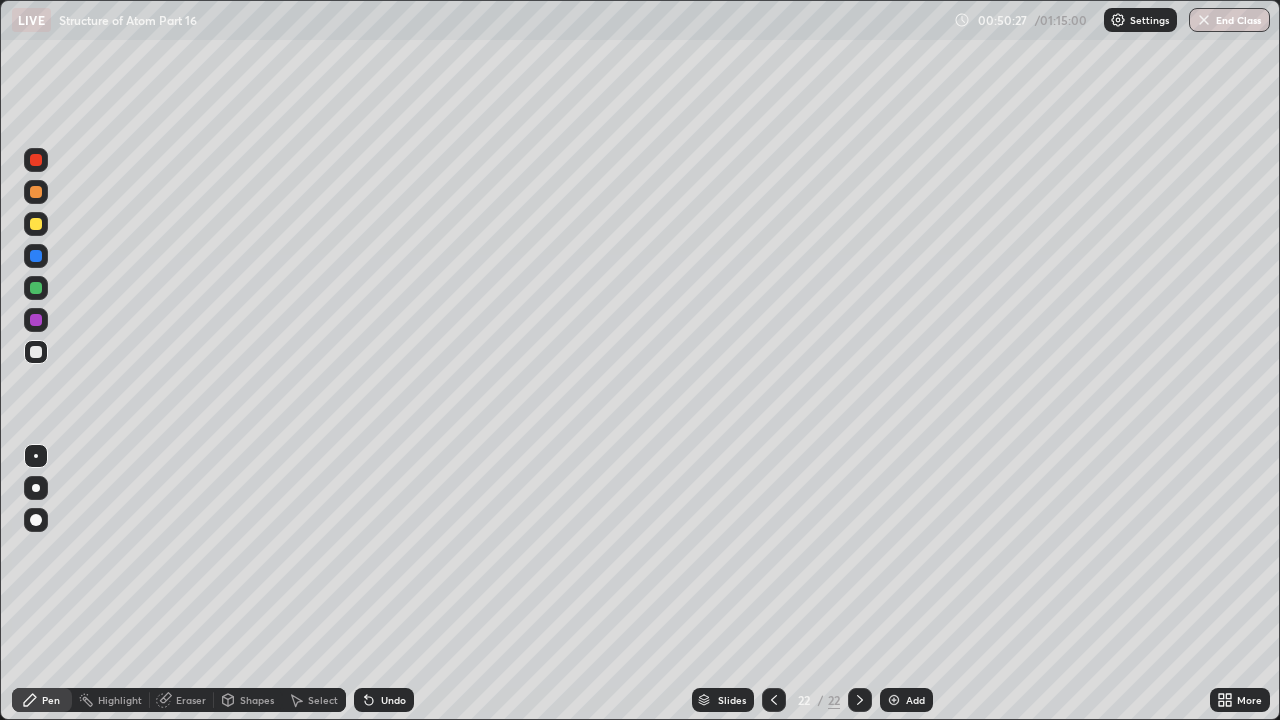 click on "Add" at bounding box center [915, 700] 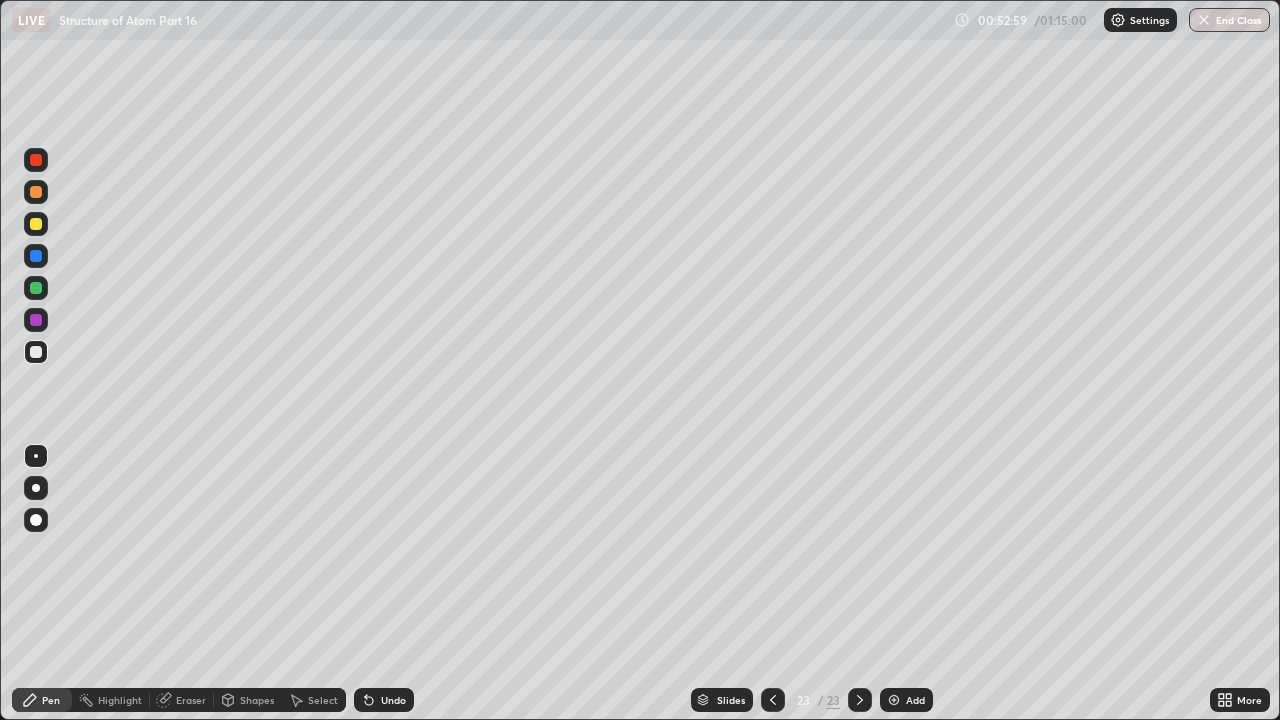 click on "Add" at bounding box center [915, 700] 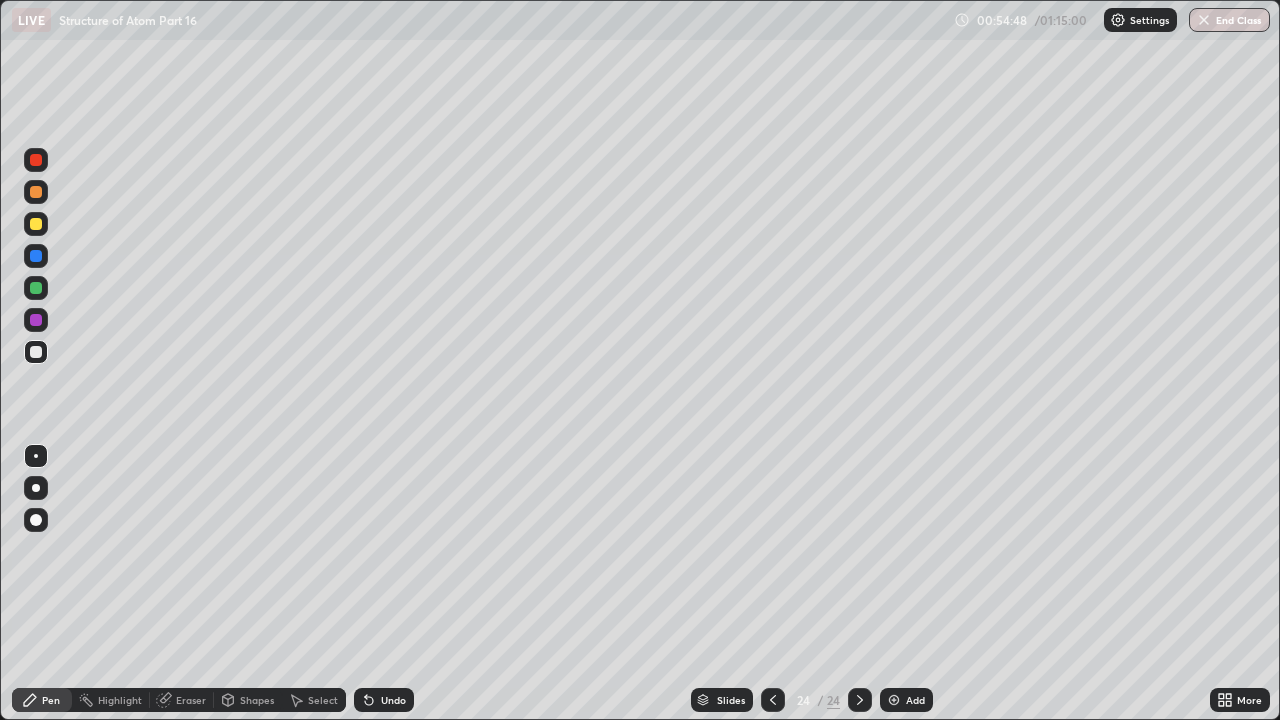click on "Add" at bounding box center (915, 700) 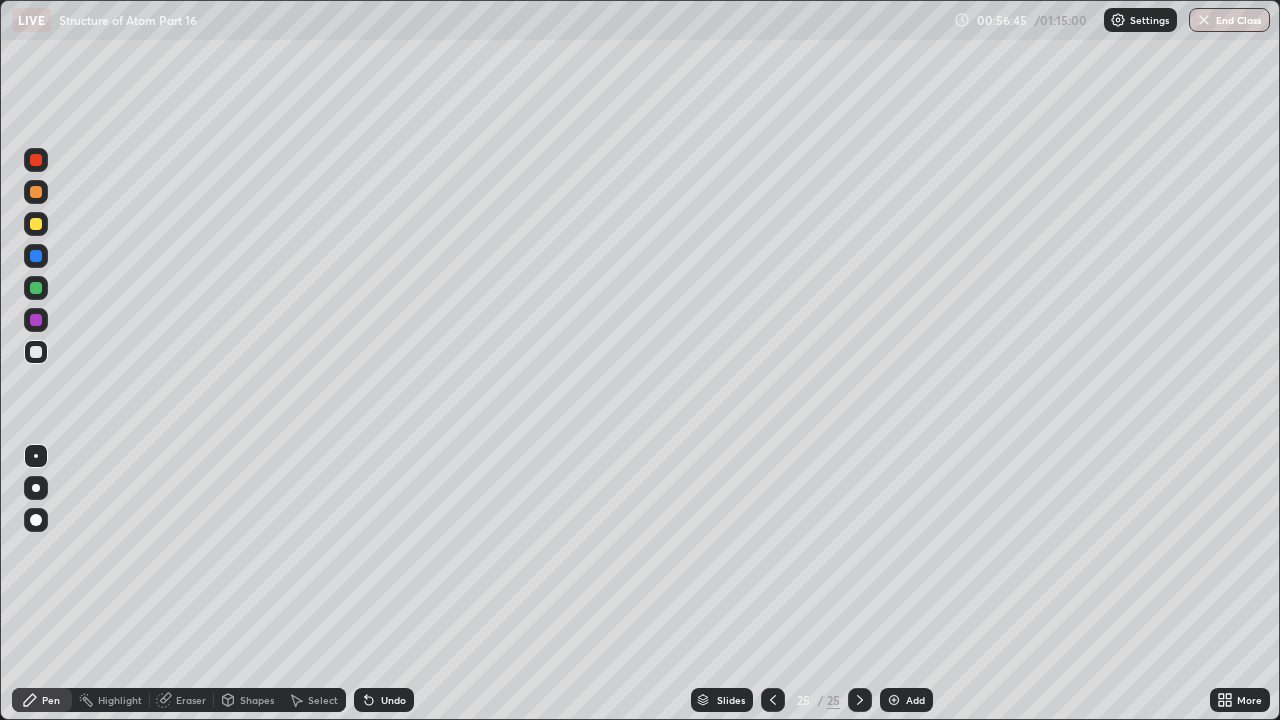 click on "Add" at bounding box center [906, 700] 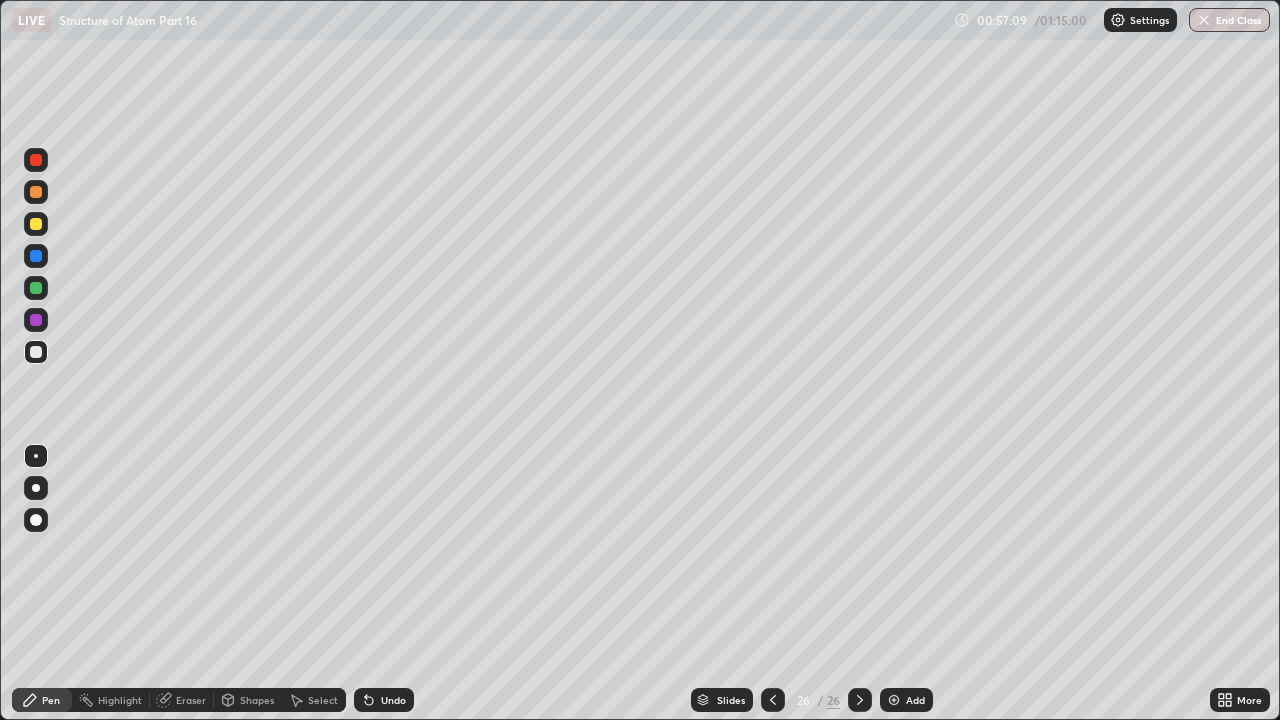 click on "Eraser" at bounding box center [191, 700] 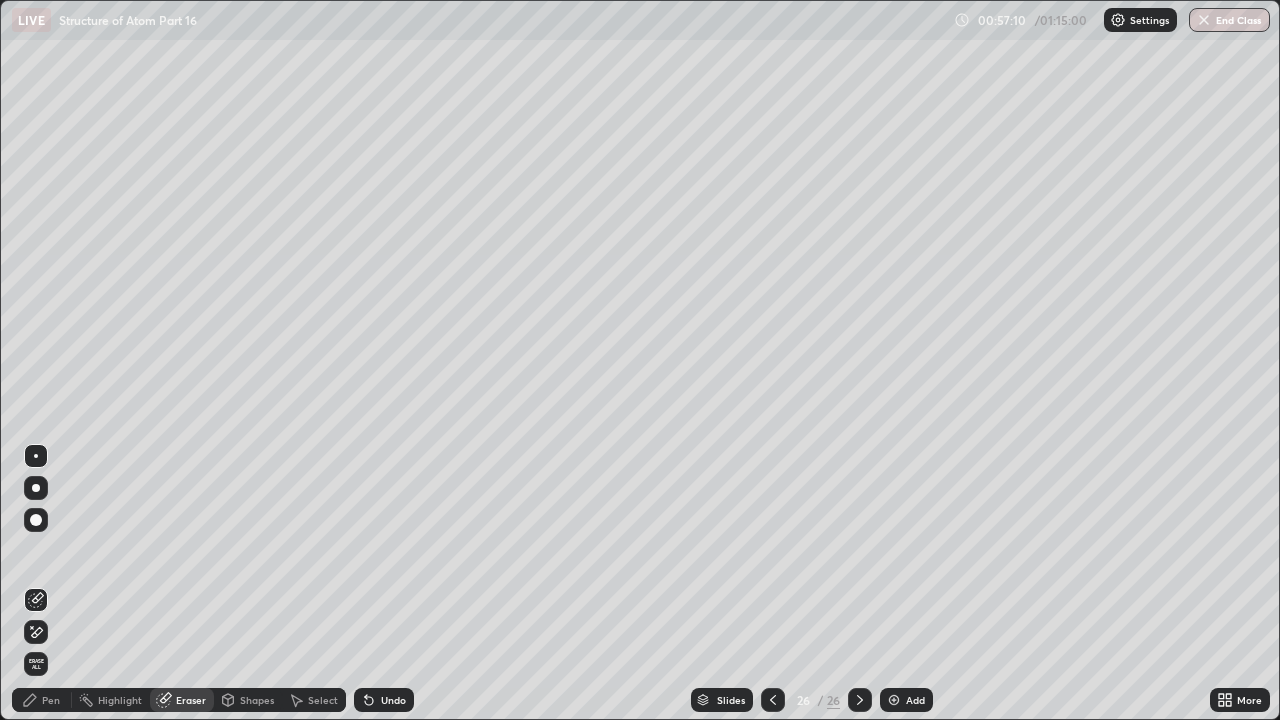 click on "Pen" at bounding box center [42, 700] 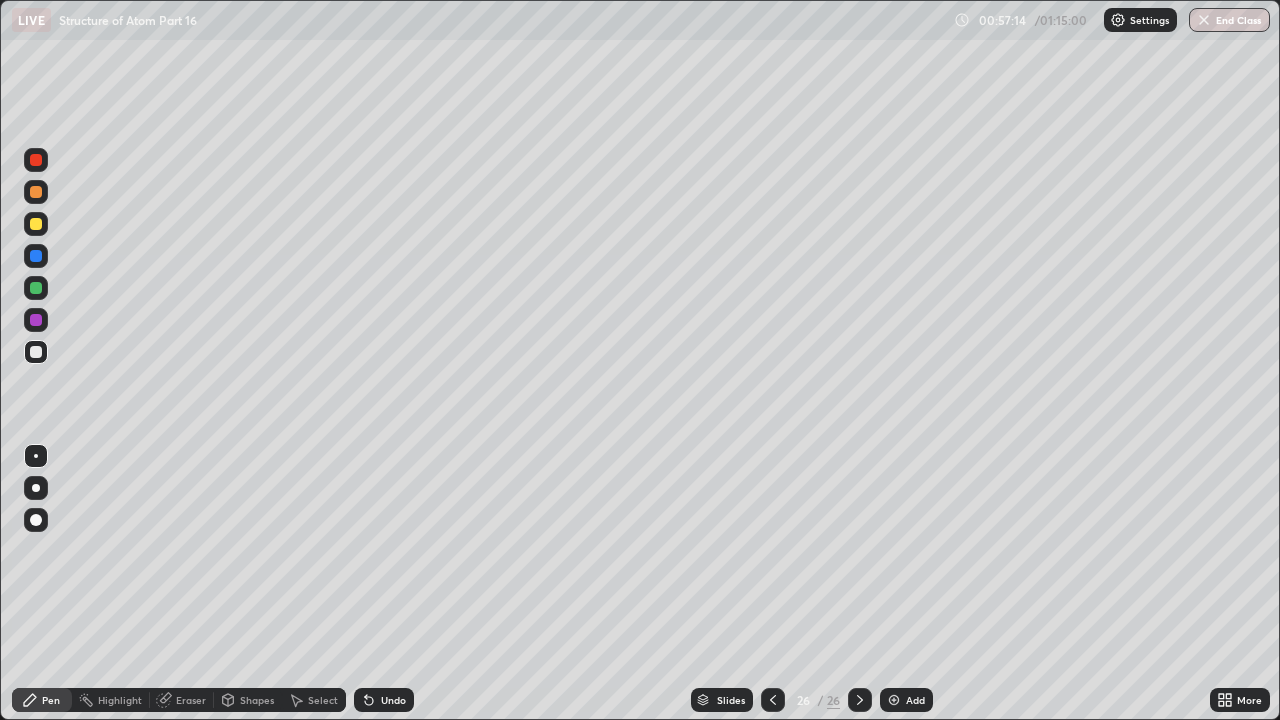 click on "Eraser" at bounding box center (191, 700) 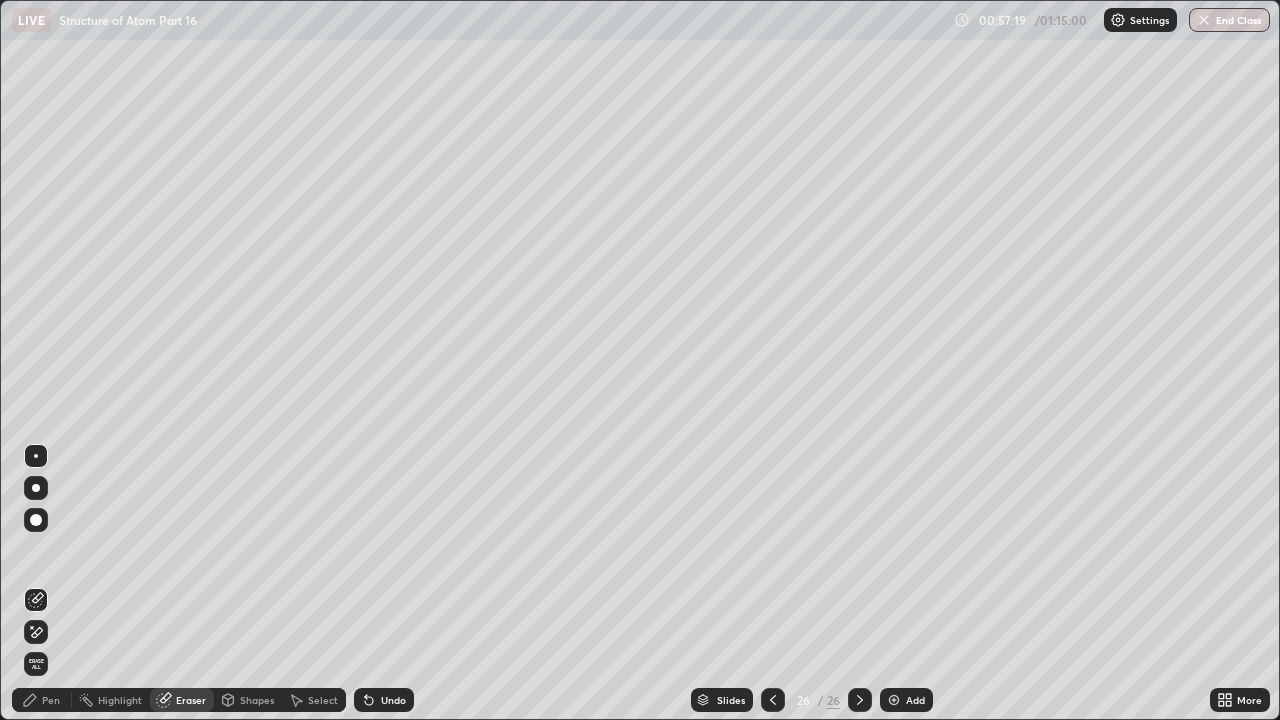 click on "Pen" at bounding box center [51, 700] 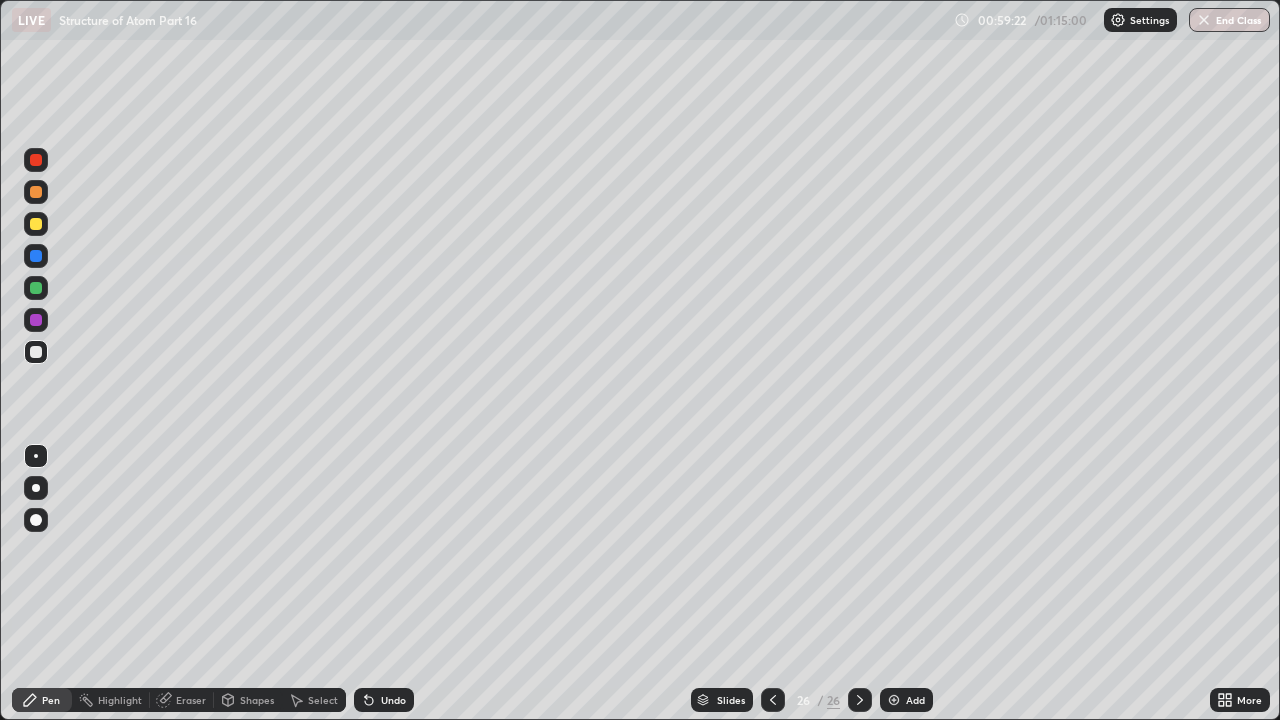 click on "Add" at bounding box center [915, 700] 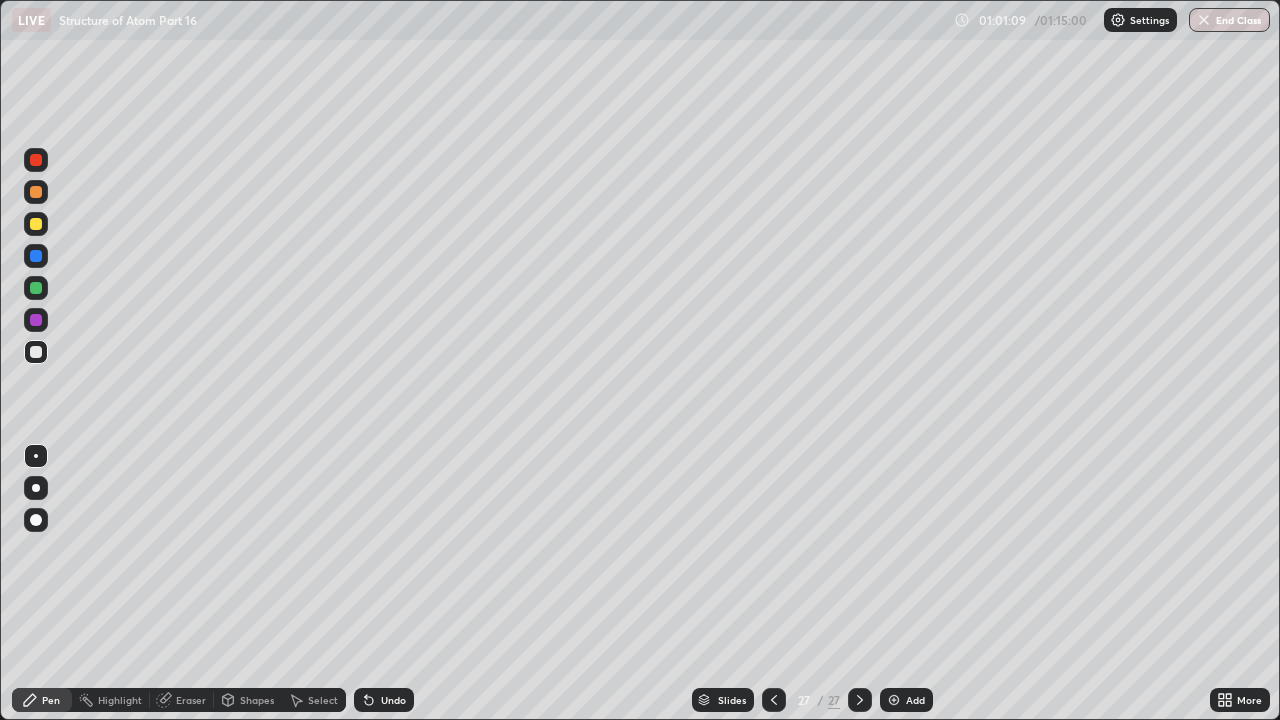 click on "Eraser" at bounding box center [191, 700] 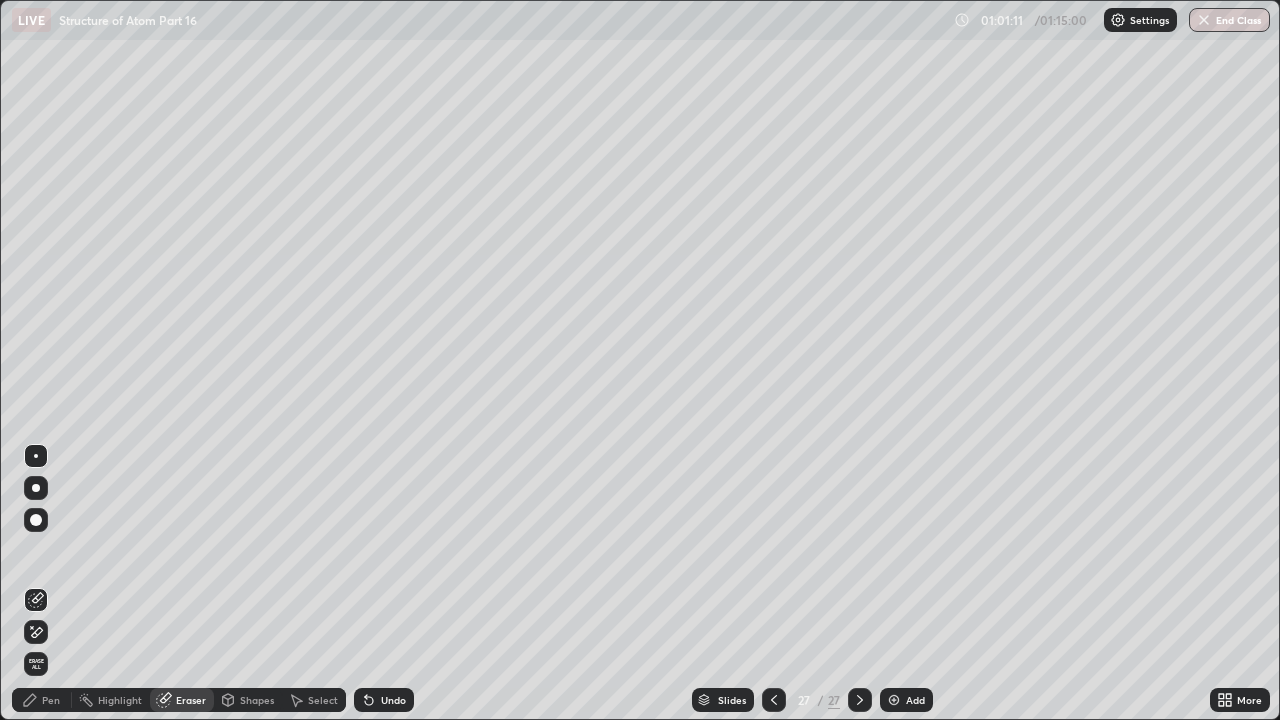 click on "Pen" at bounding box center [51, 700] 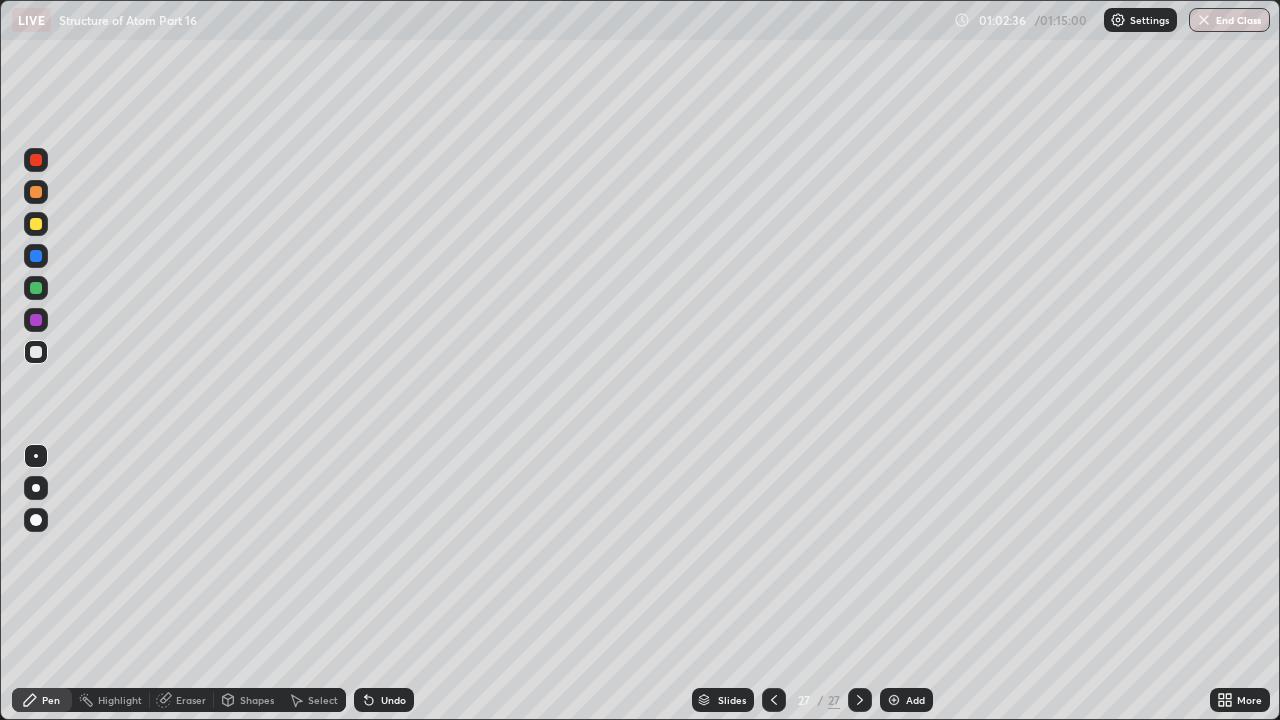 click on "Add" at bounding box center (915, 700) 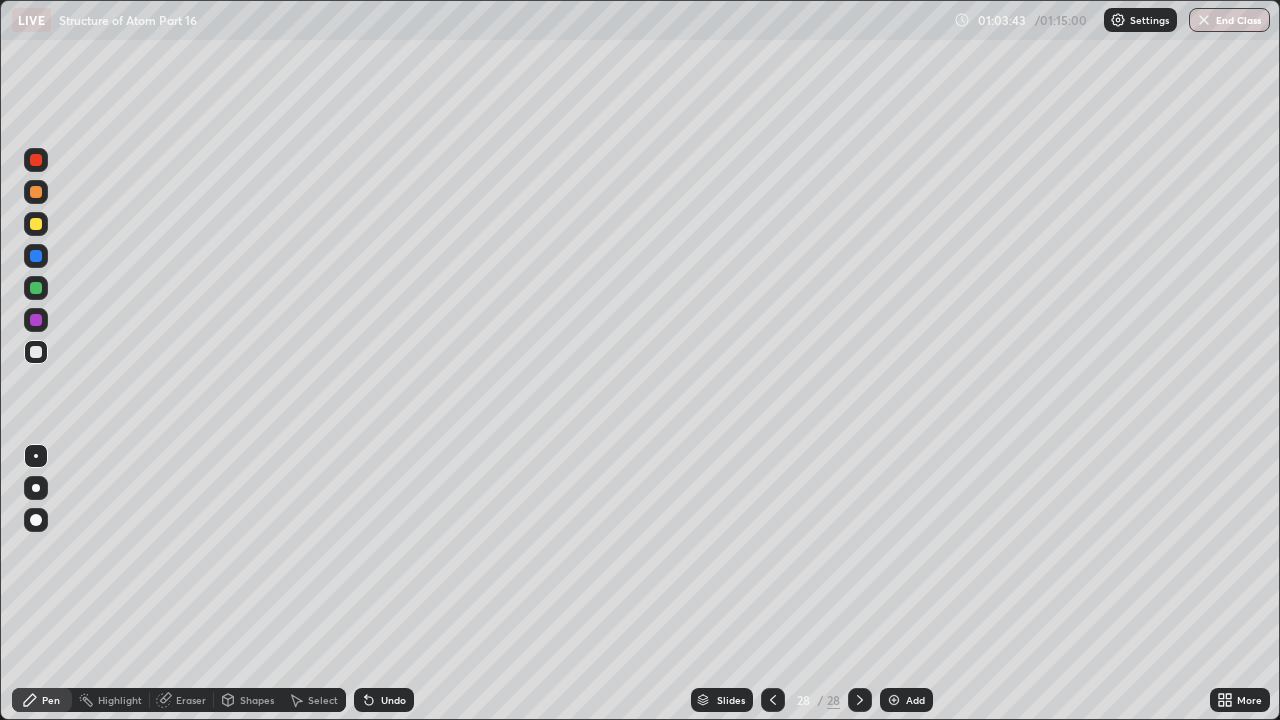 click on "Add" at bounding box center (906, 700) 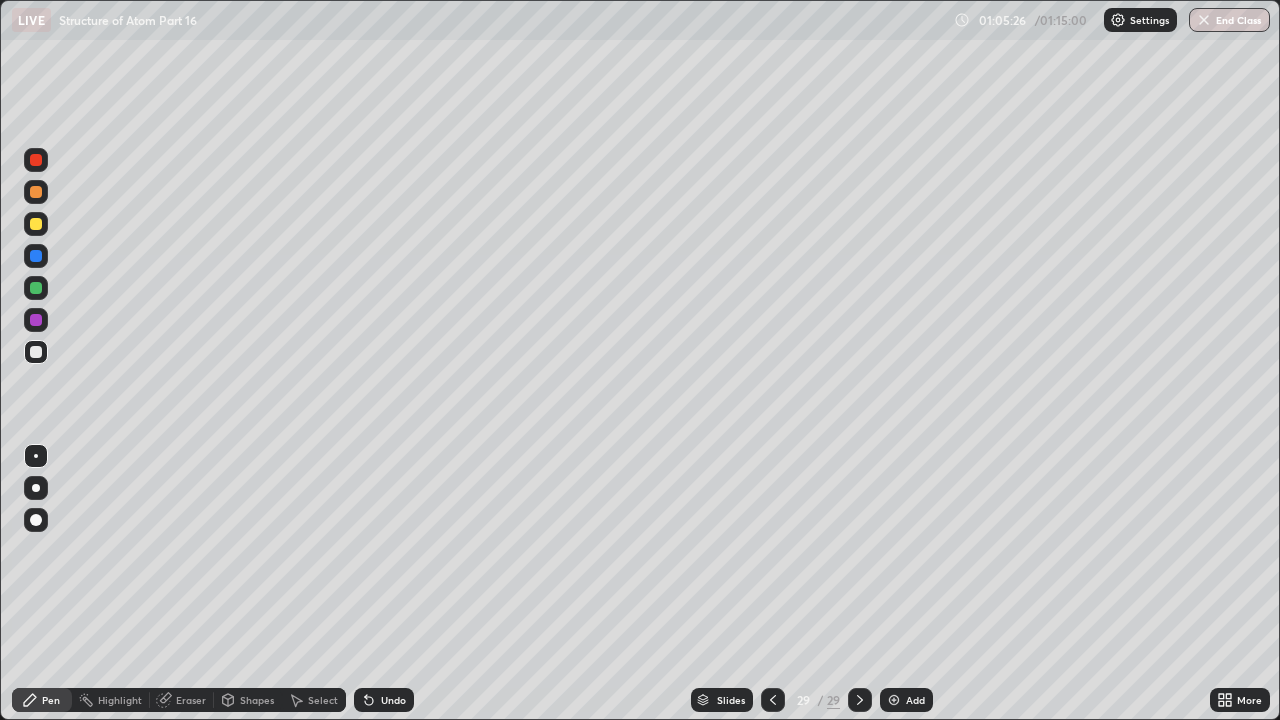 click on "Add" at bounding box center (915, 700) 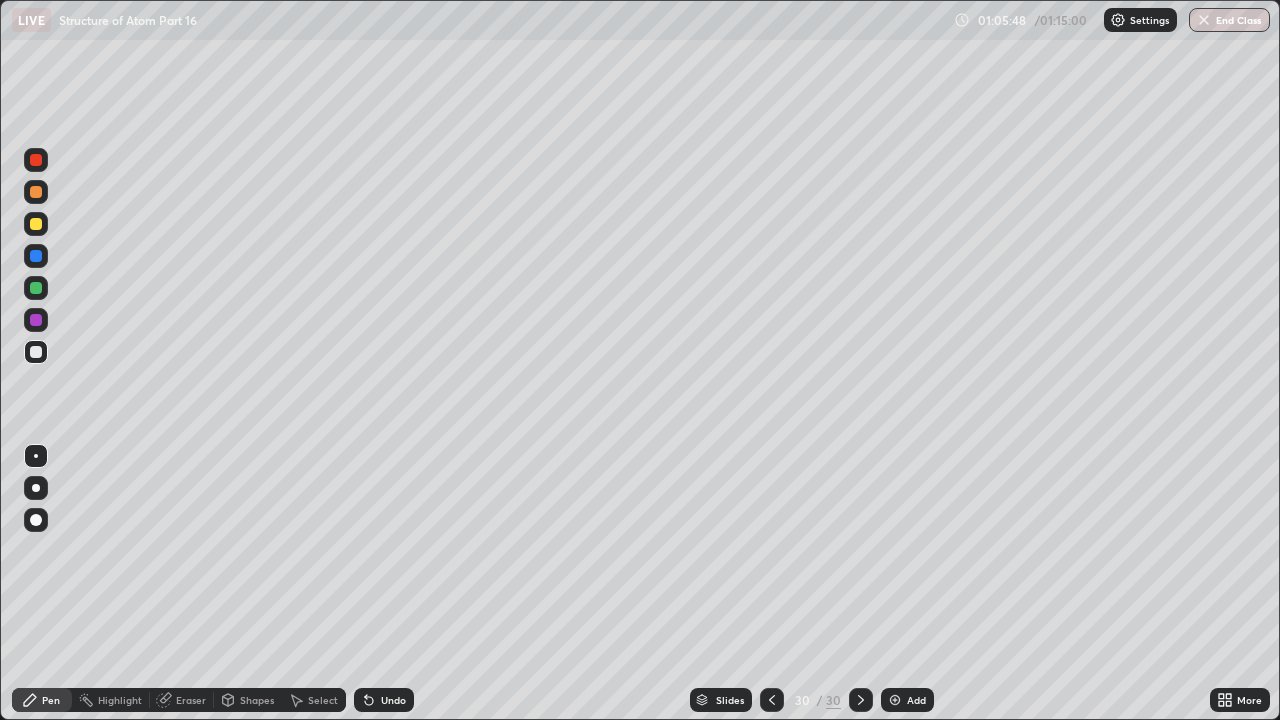 click on "Undo" at bounding box center (393, 700) 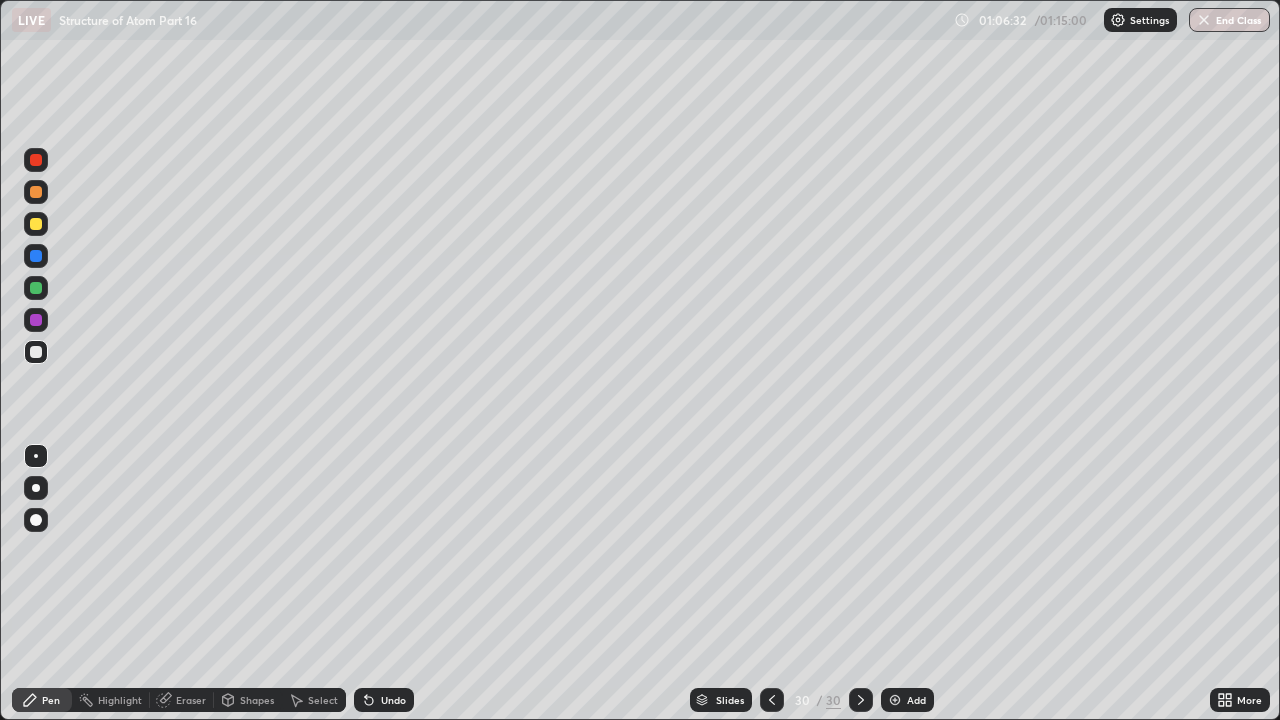 click on "Add" at bounding box center [907, 700] 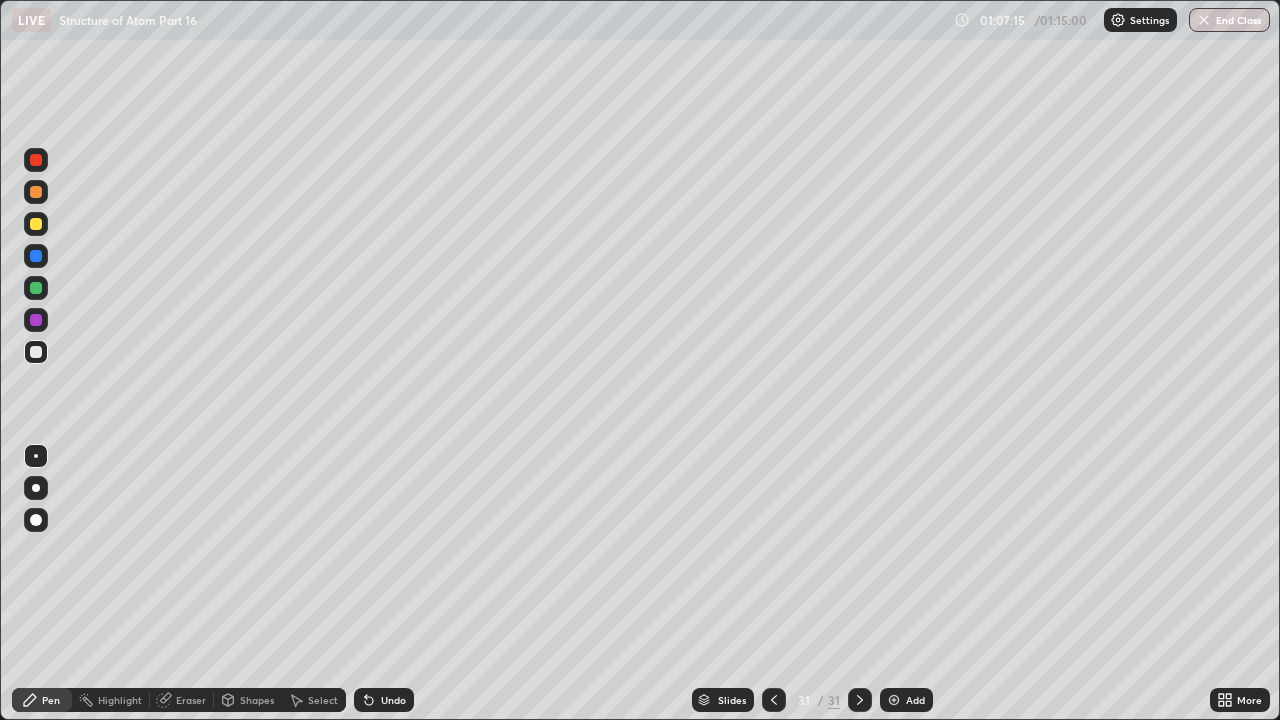 click on "Add" at bounding box center (906, 700) 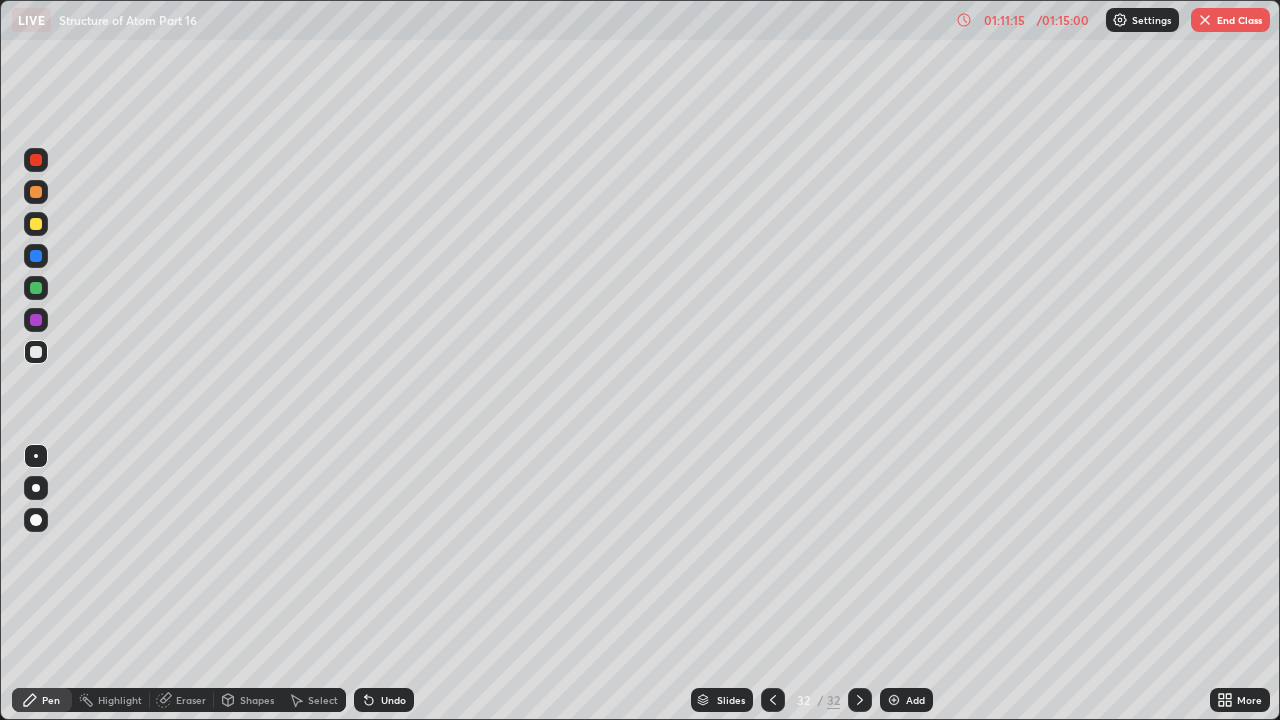 click on "Add" at bounding box center [915, 700] 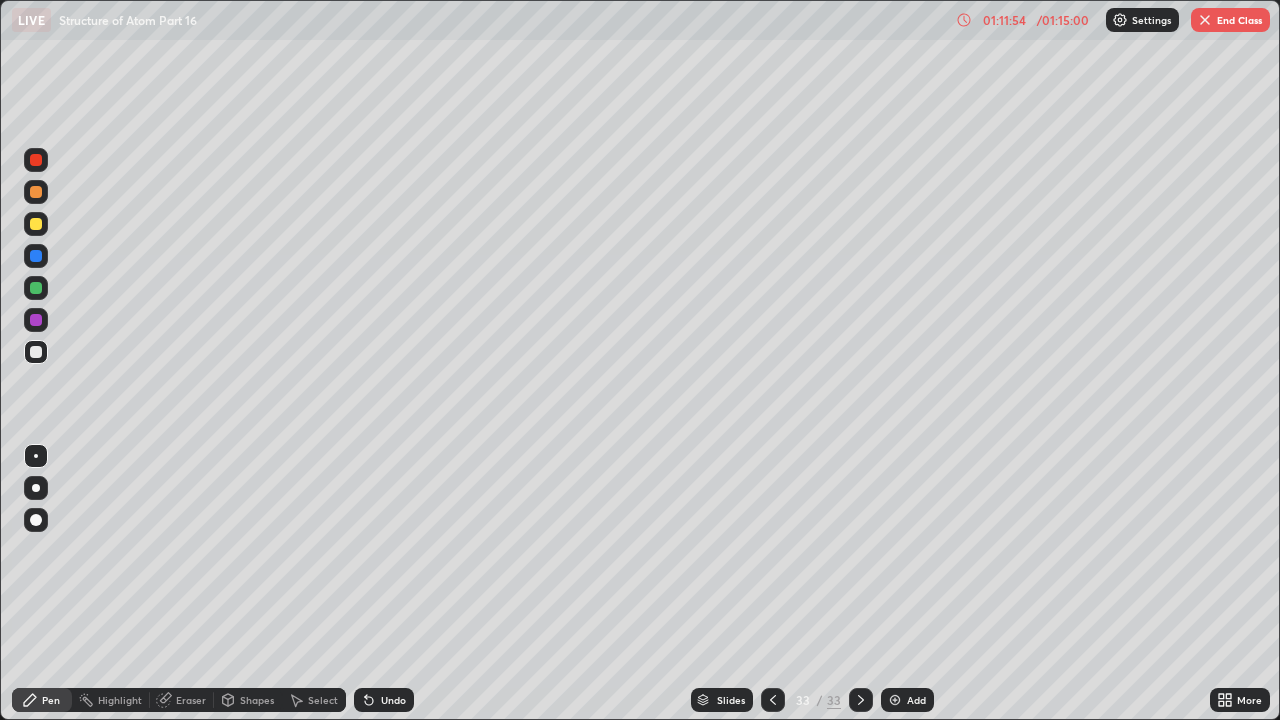 click on "Add" at bounding box center (916, 700) 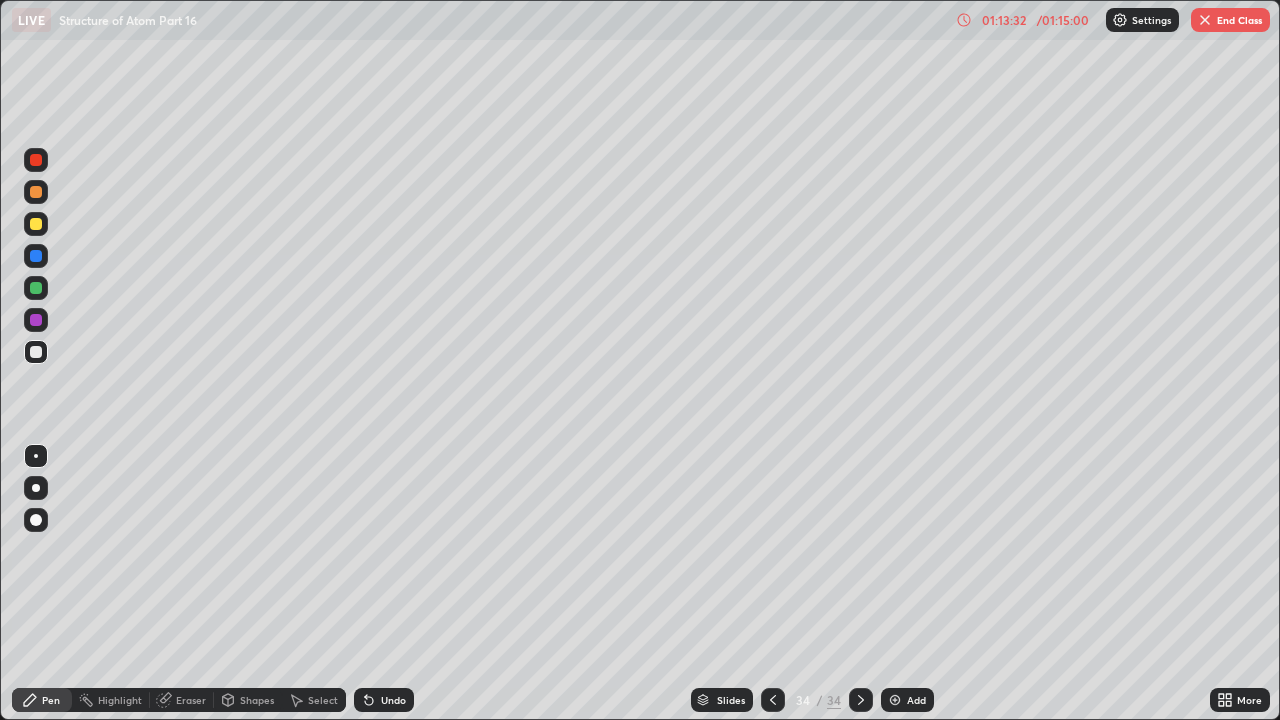 click on "Add" at bounding box center [916, 700] 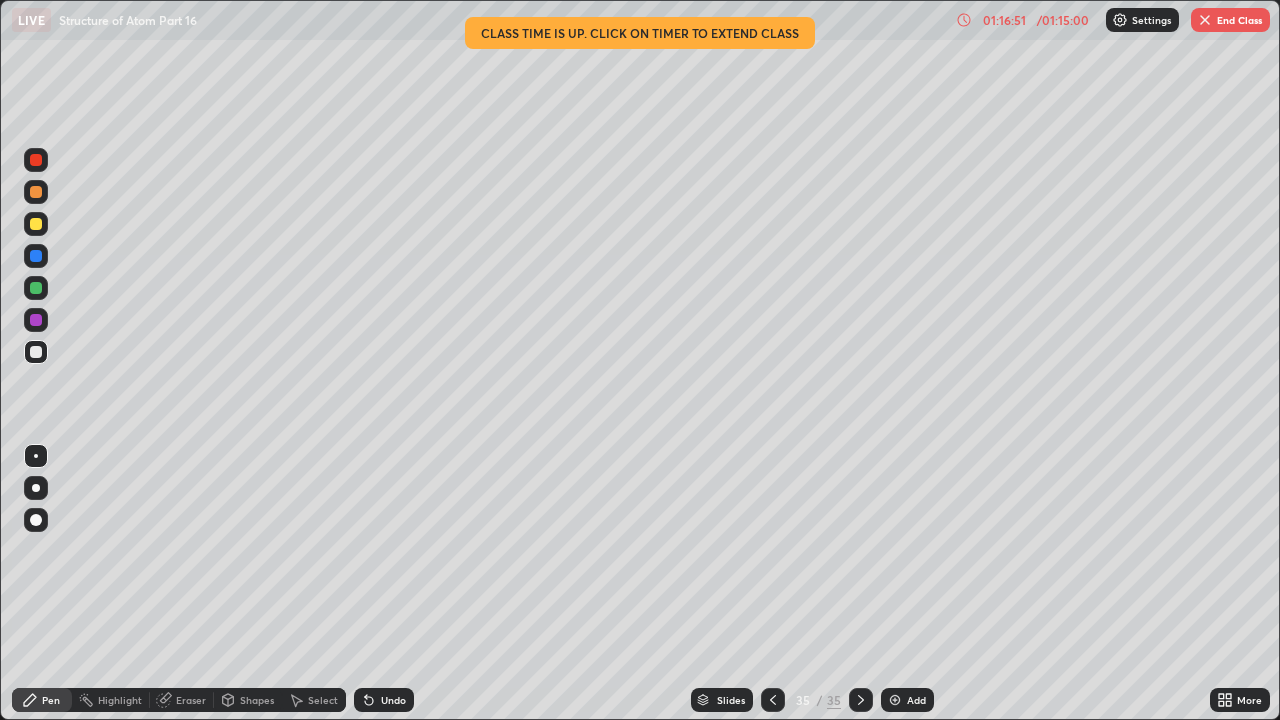 click on "Add" at bounding box center (916, 700) 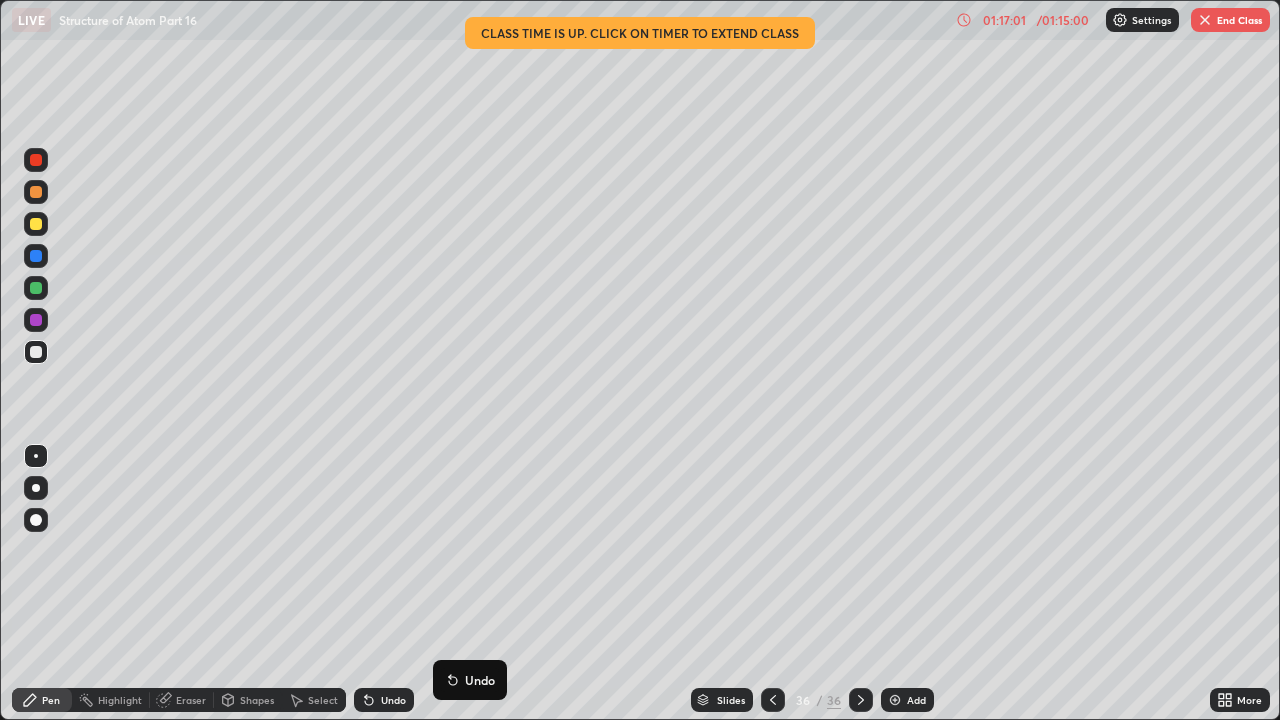 click on "Undo" at bounding box center [393, 700] 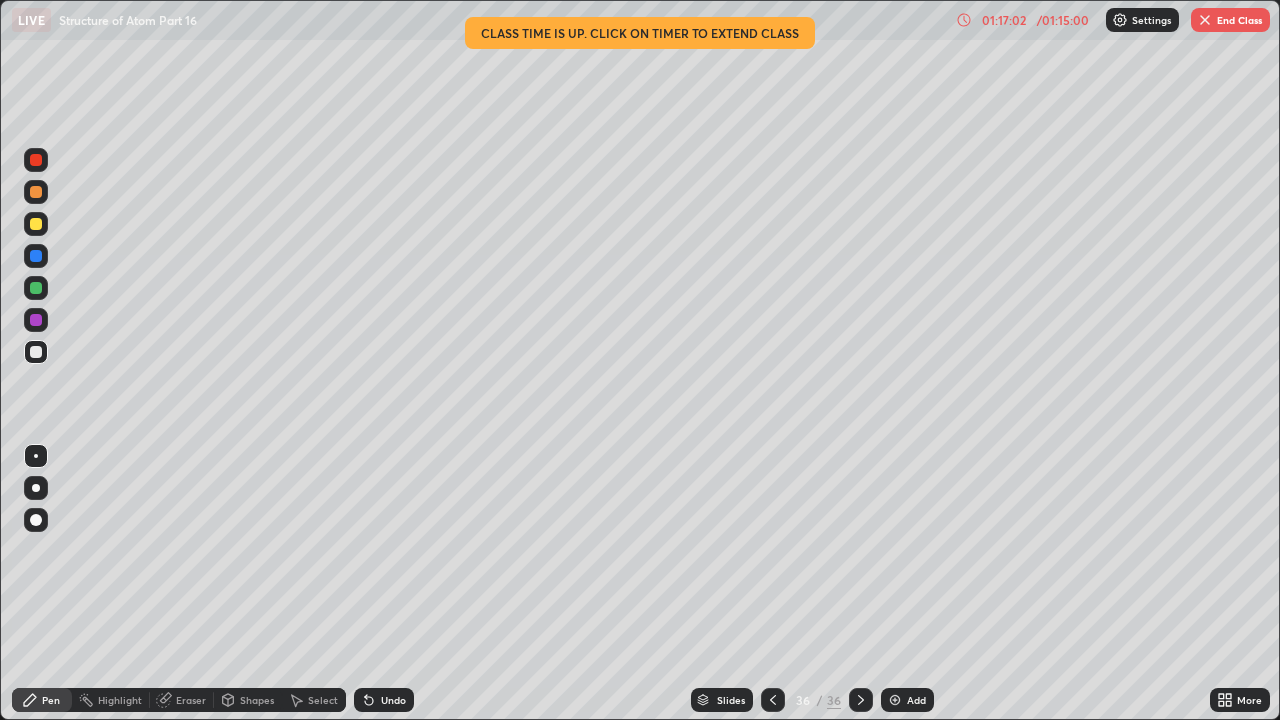 click on "Undo" at bounding box center [384, 700] 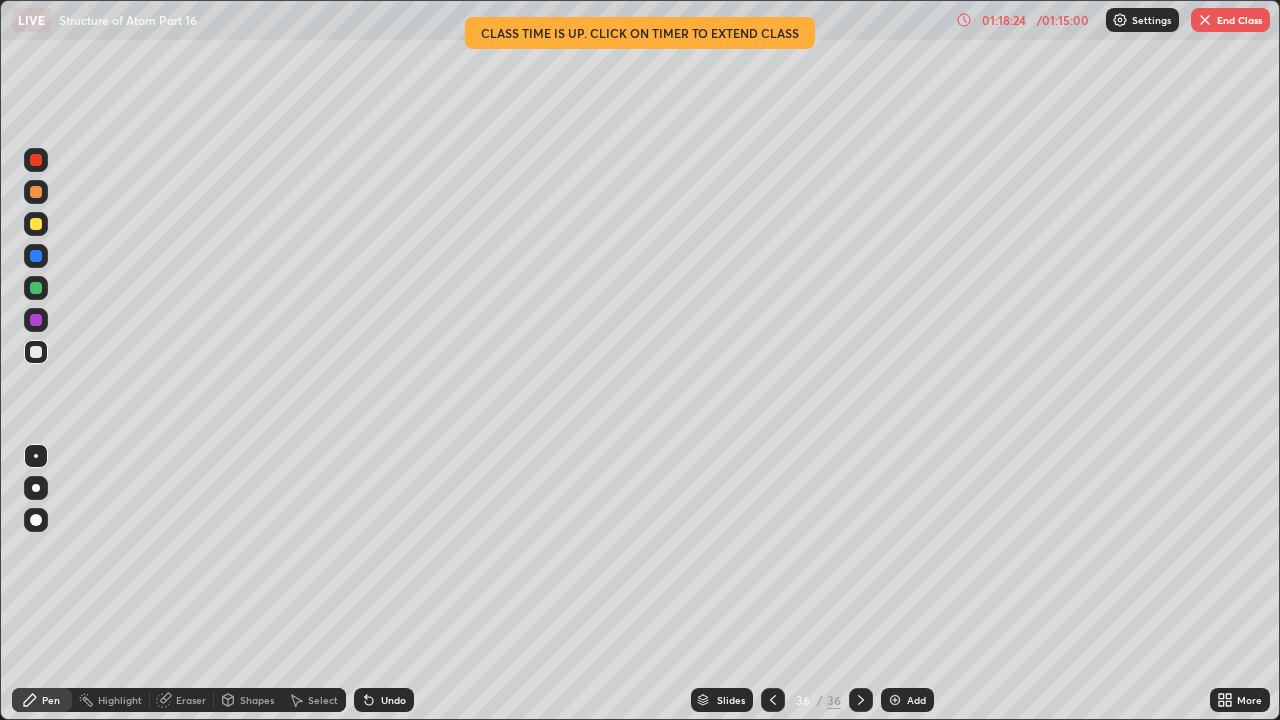 click on "End Class" at bounding box center [1230, 20] 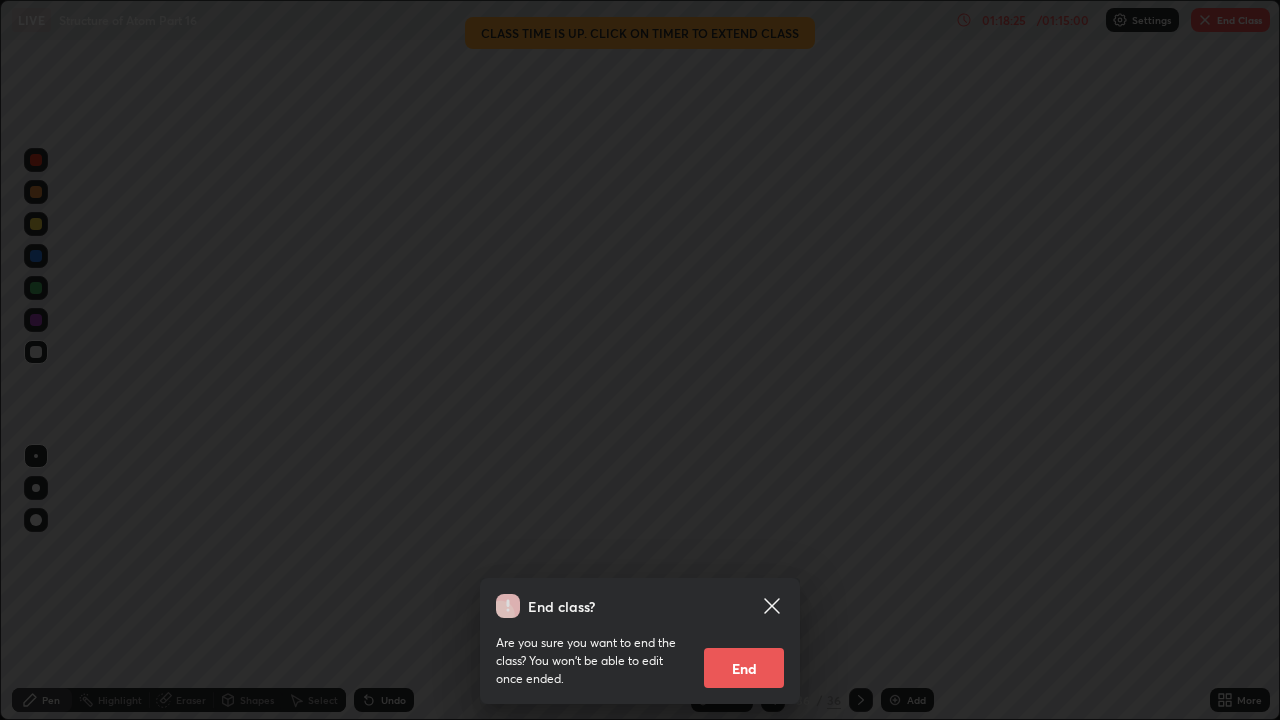 click on "End" at bounding box center (744, 668) 